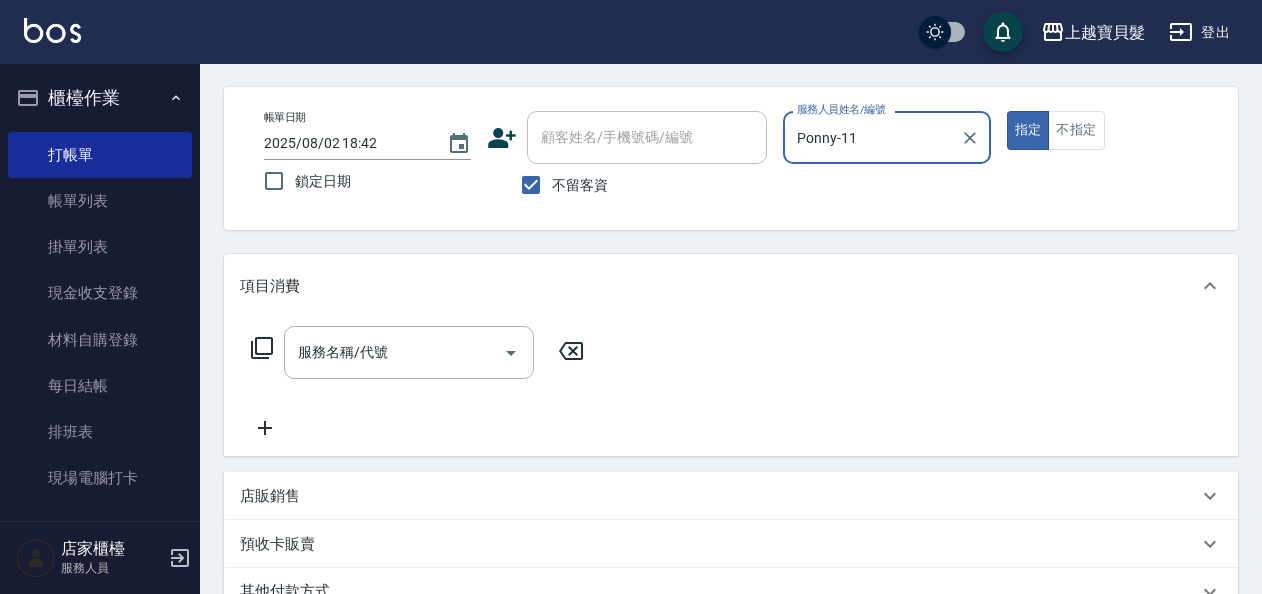 scroll, scrollTop: 200, scrollLeft: 0, axis: vertical 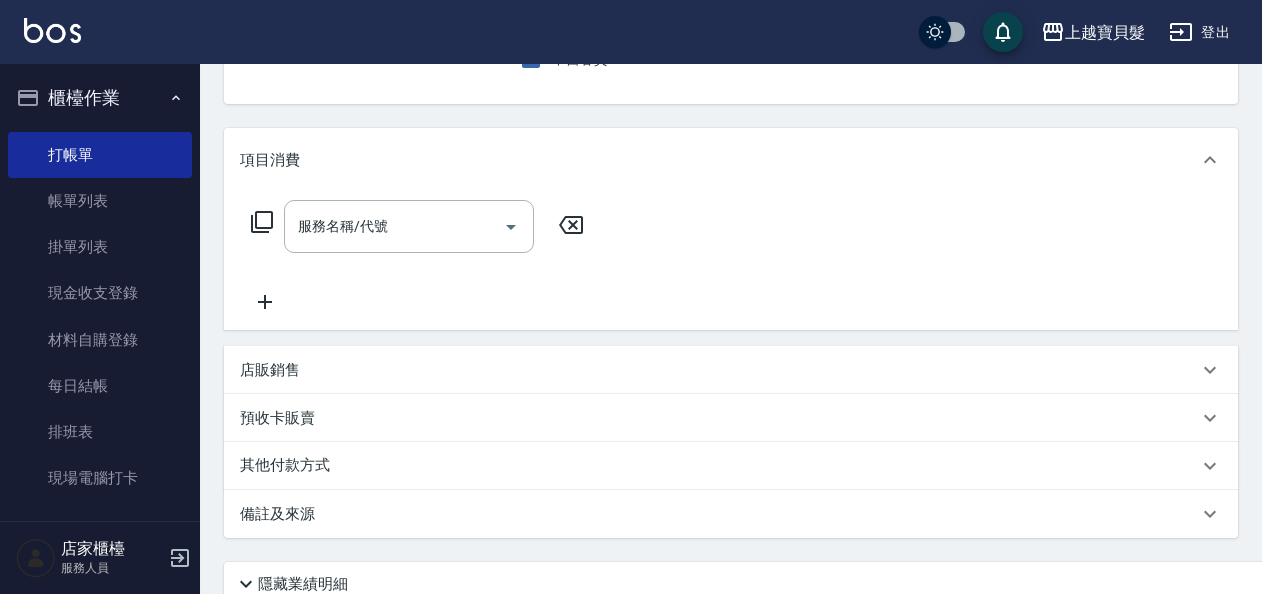 click on "店販銷售" at bounding box center [719, 370] 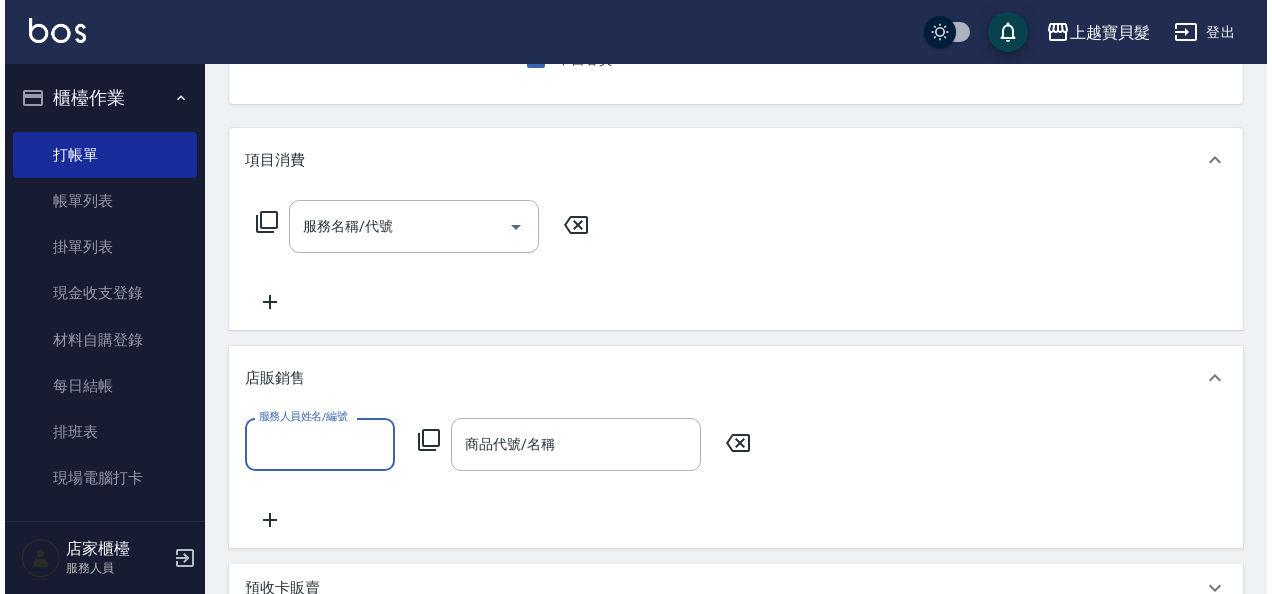 scroll, scrollTop: 0, scrollLeft: 0, axis: both 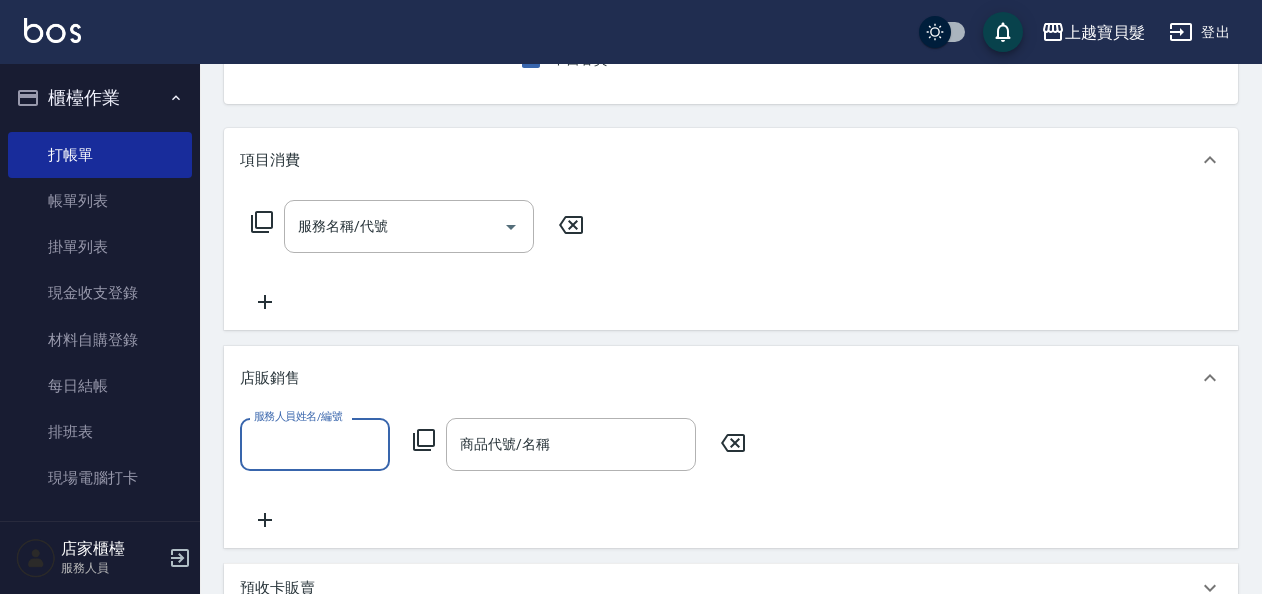click on "服務人員姓名/編號" at bounding box center [315, 444] 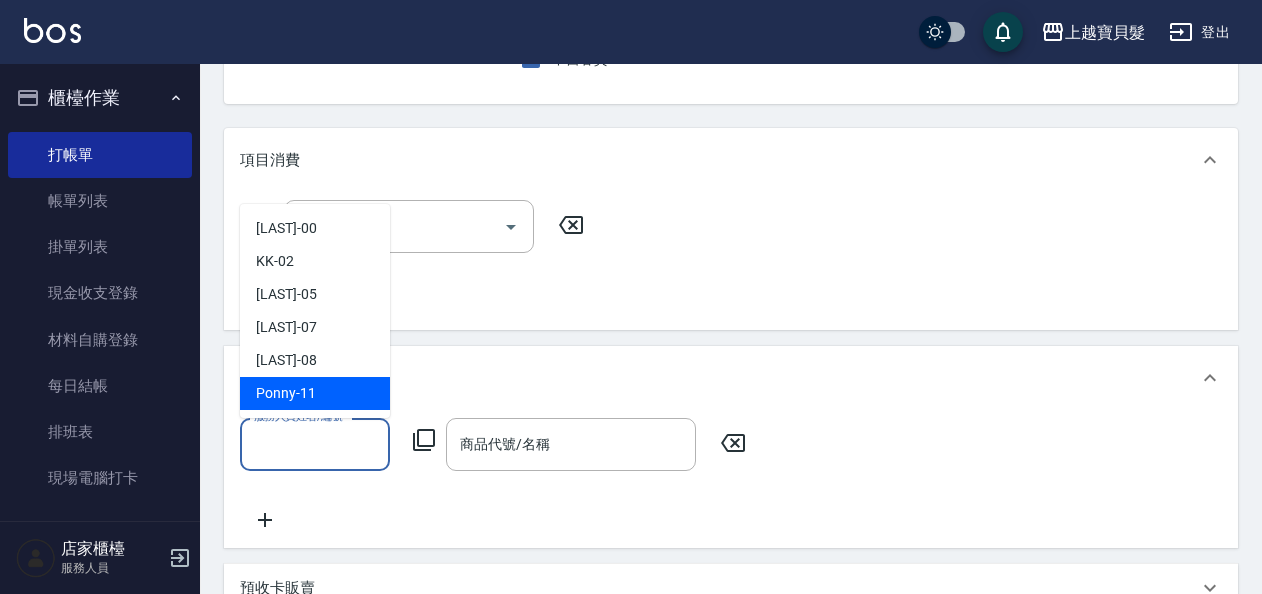 click on "Ponny -11" at bounding box center (286, 393) 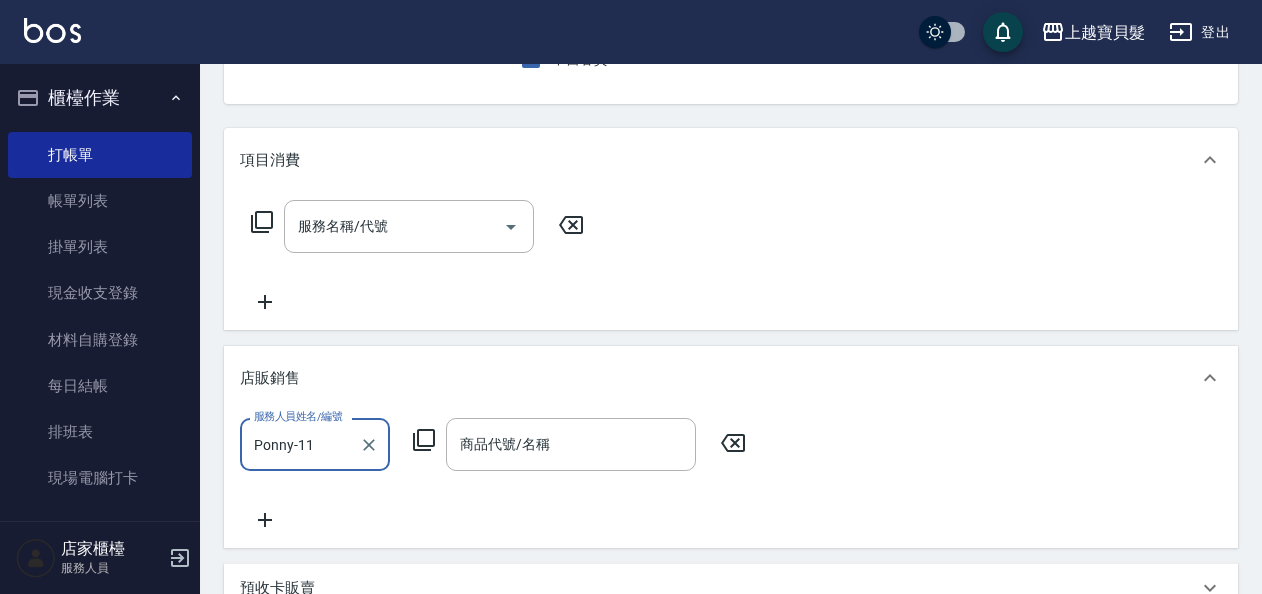 click 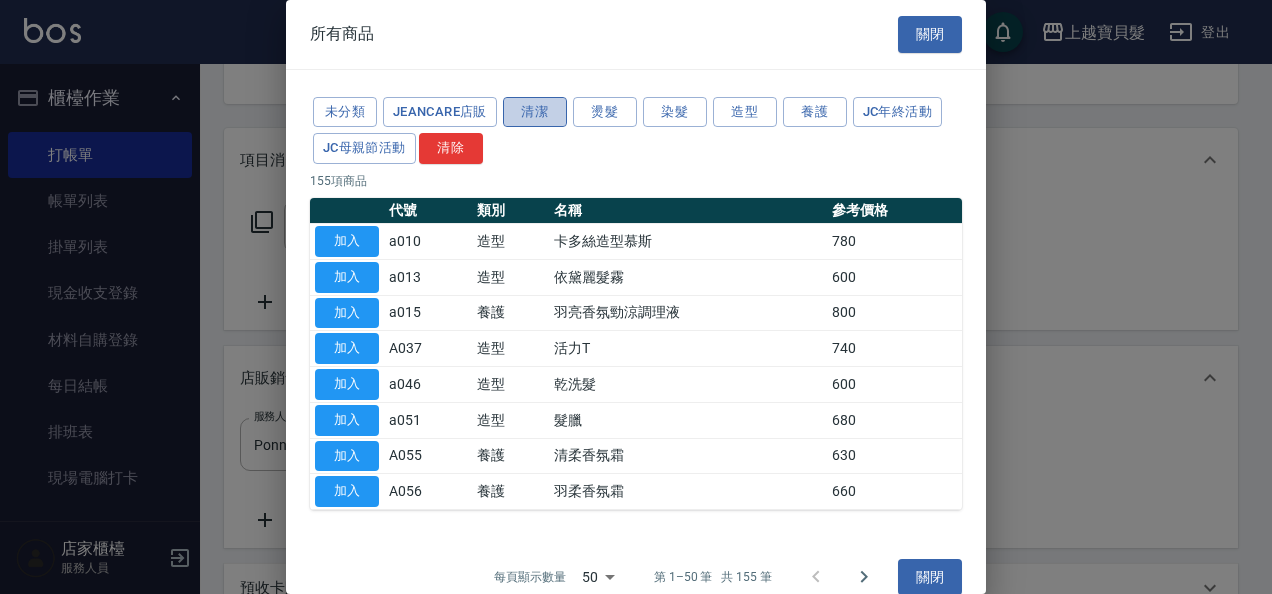click on "清潔" at bounding box center [535, 112] 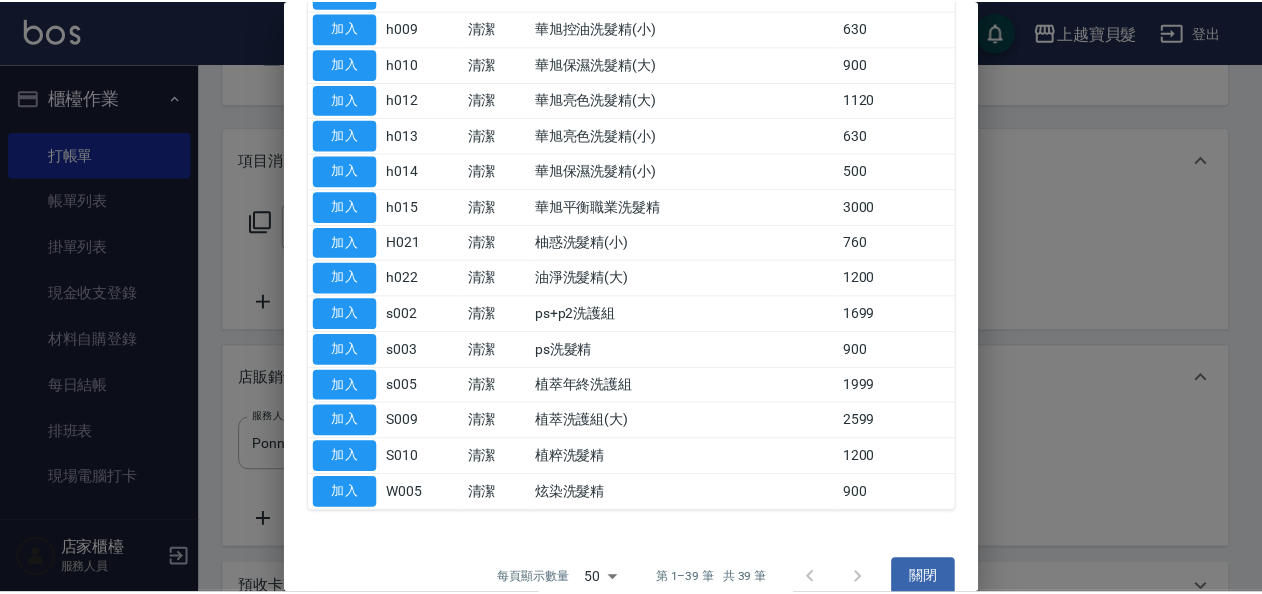 scroll, scrollTop: 942, scrollLeft: 0, axis: vertical 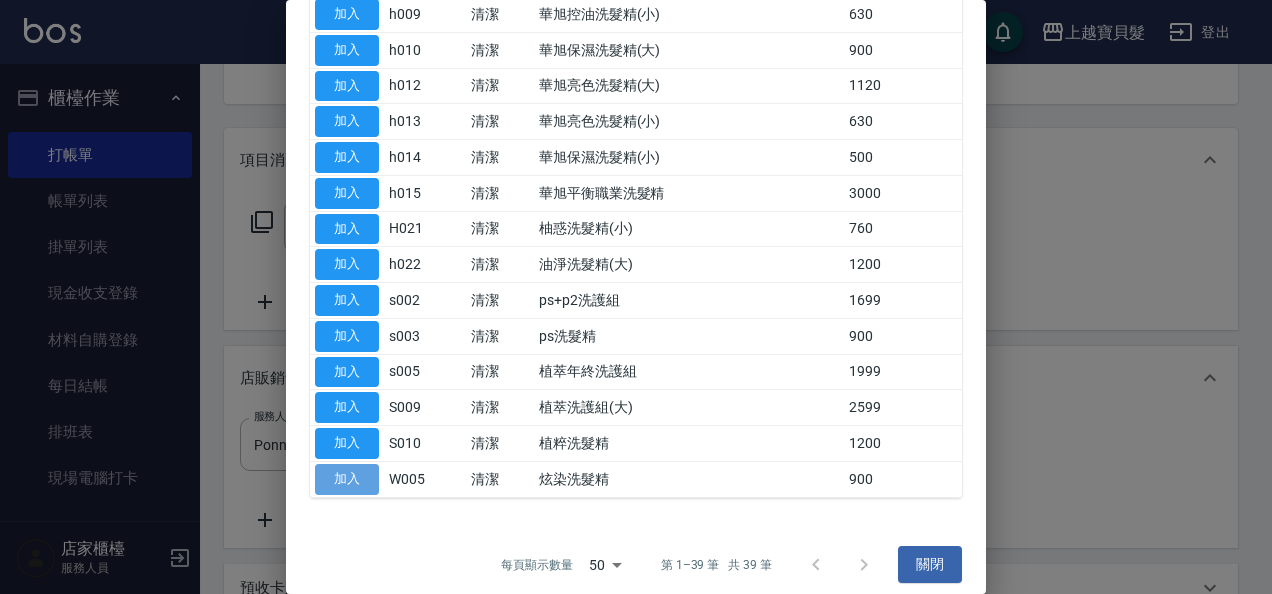 click on "加入" at bounding box center [347, 479] 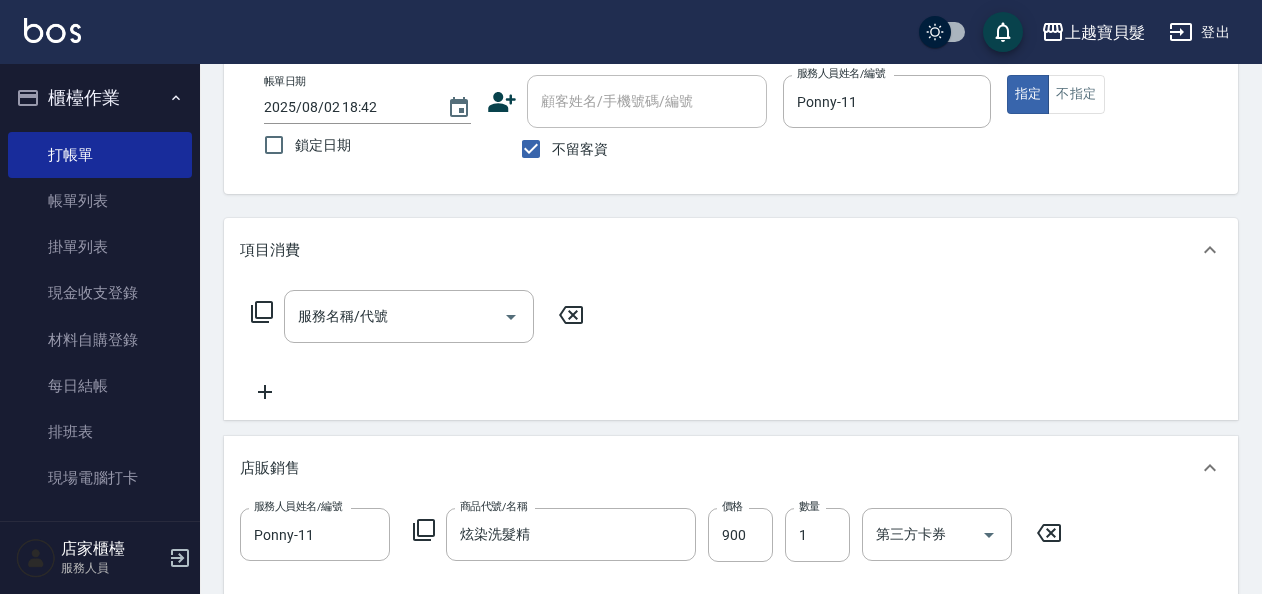 scroll, scrollTop: 0, scrollLeft: 0, axis: both 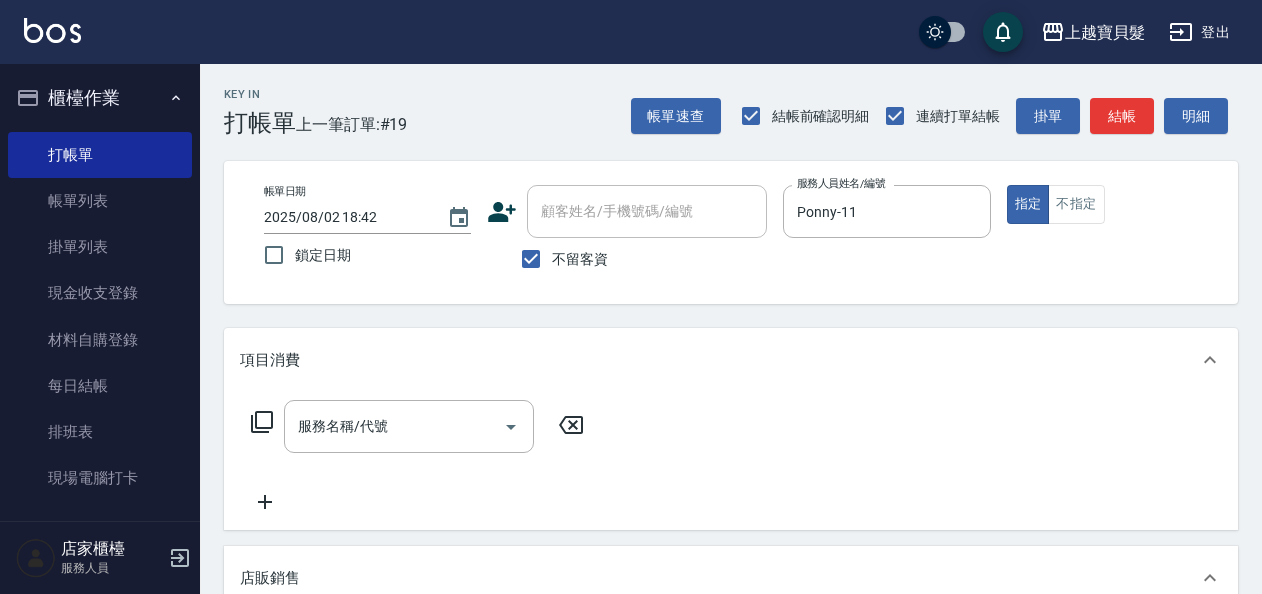click 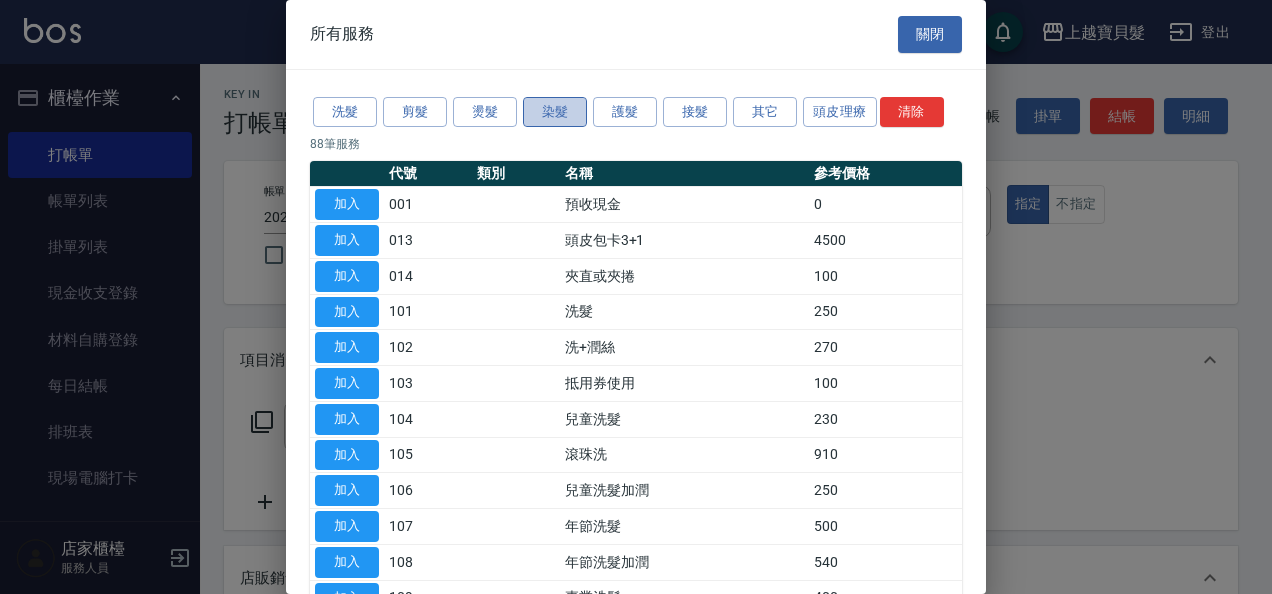 click on "染髮" at bounding box center (555, 112) 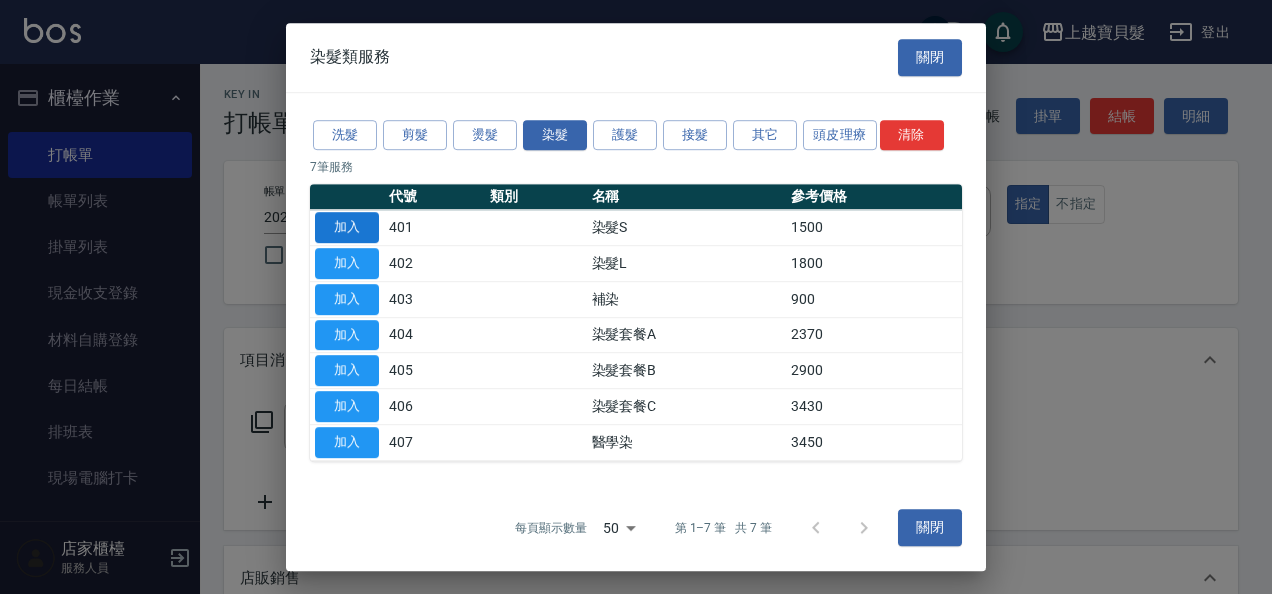 click on "加入" at bounding box center [347, 227] 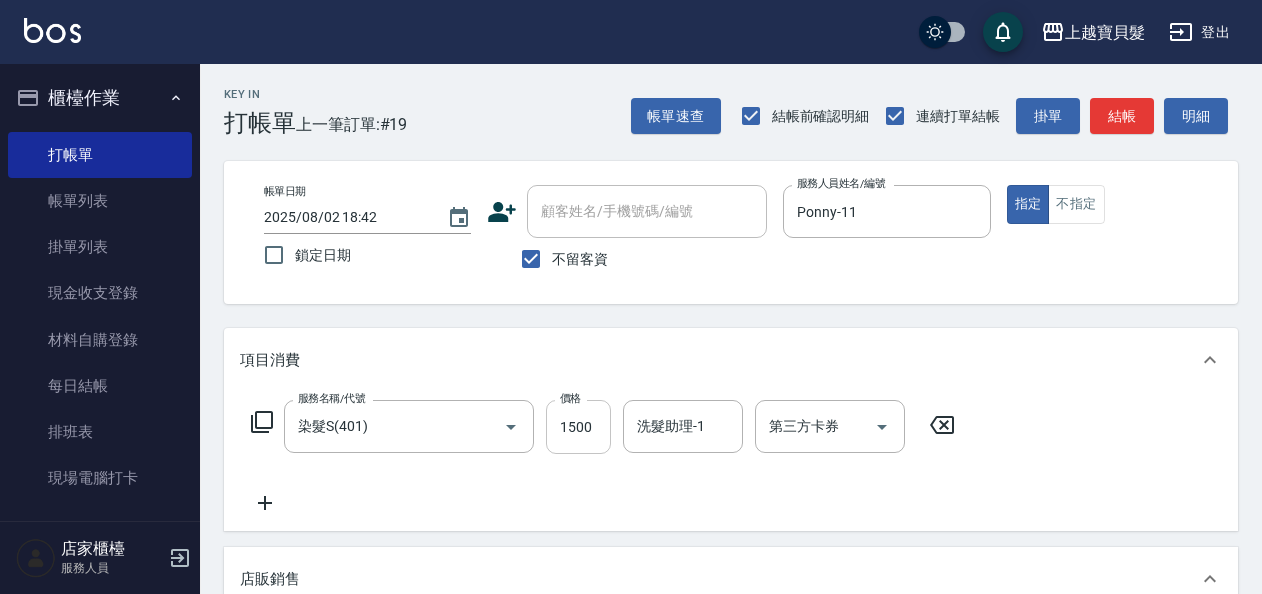 click on "1500" at bounding box center [578, 427] 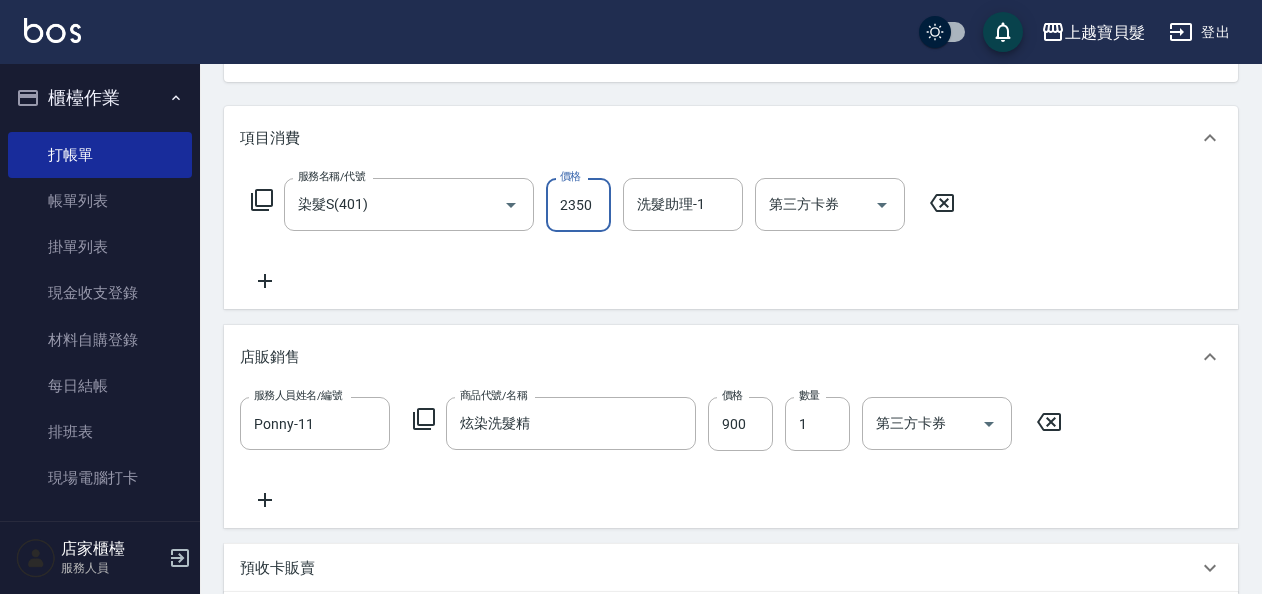 scroll, scrollTop: 40, scrollLeft: 0, axis: vertical 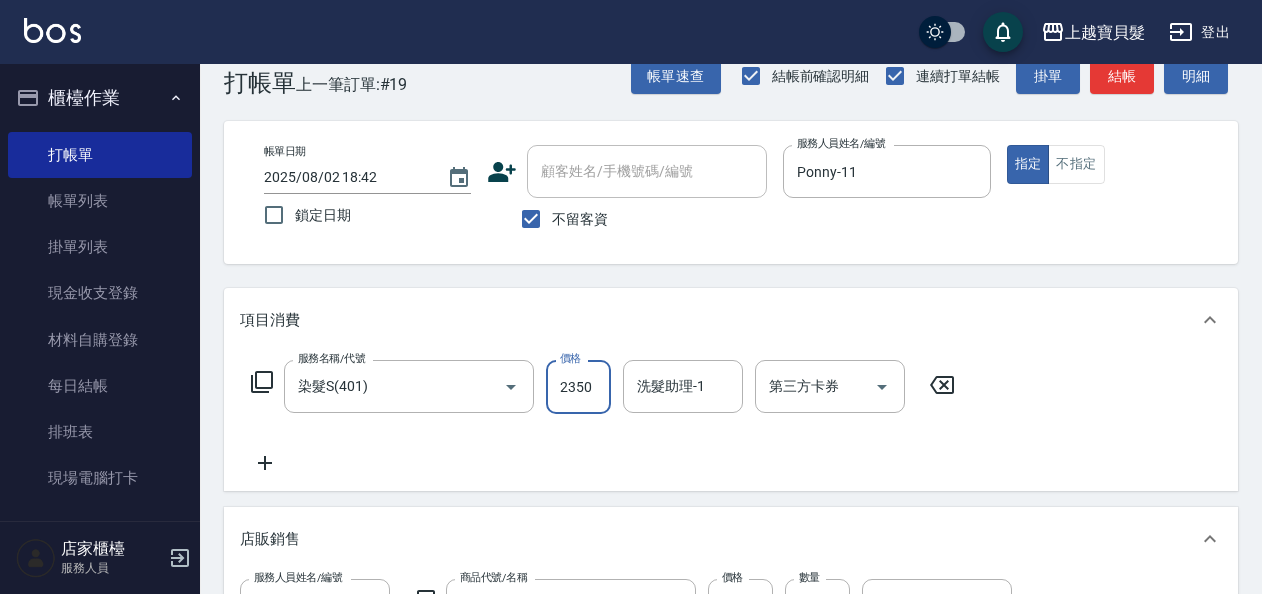 click 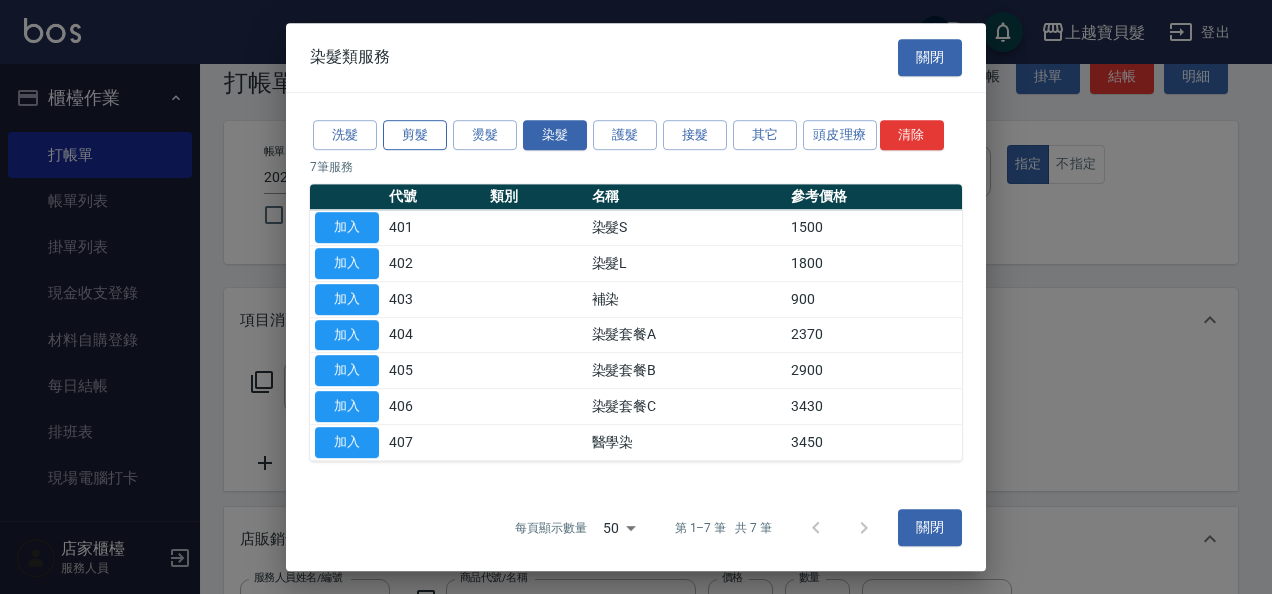 click on "剪髮" at bounding box center [415, 135] 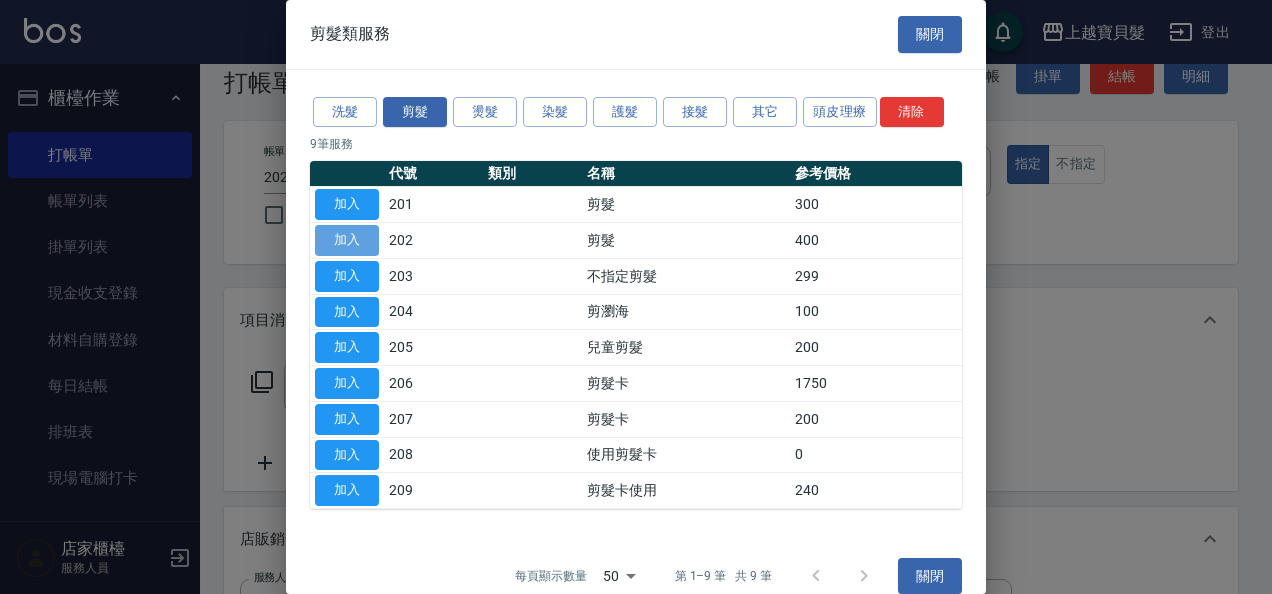 click on "加入" at bounding box center [347, 240] 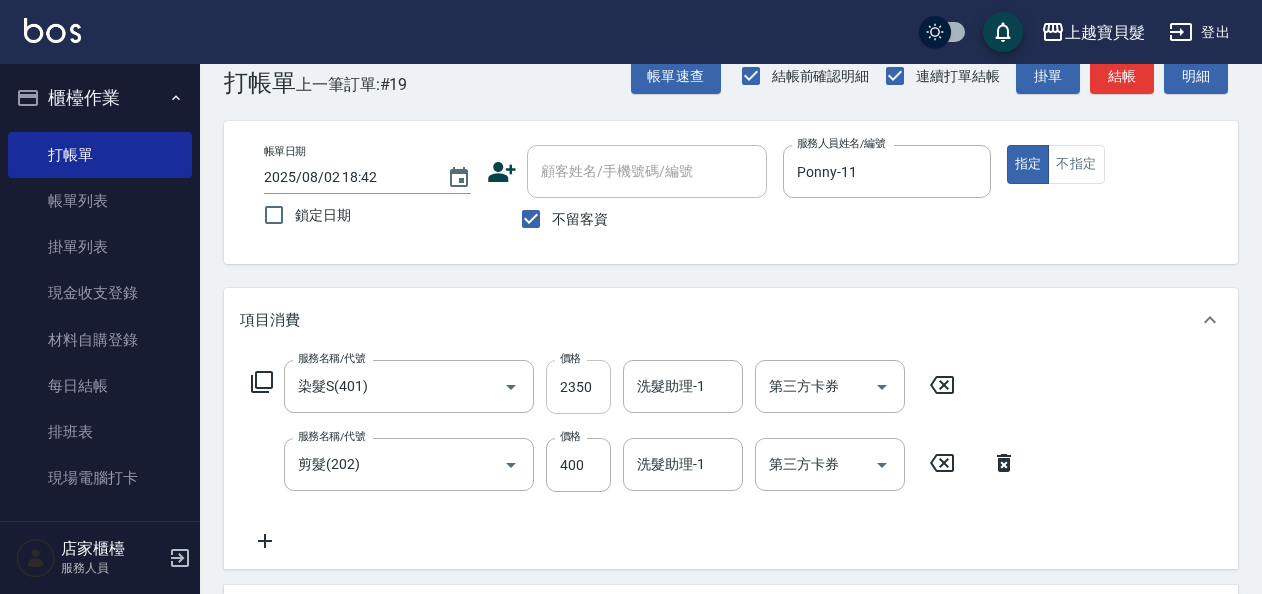 click on "2350" at bounding box center [578, 387] 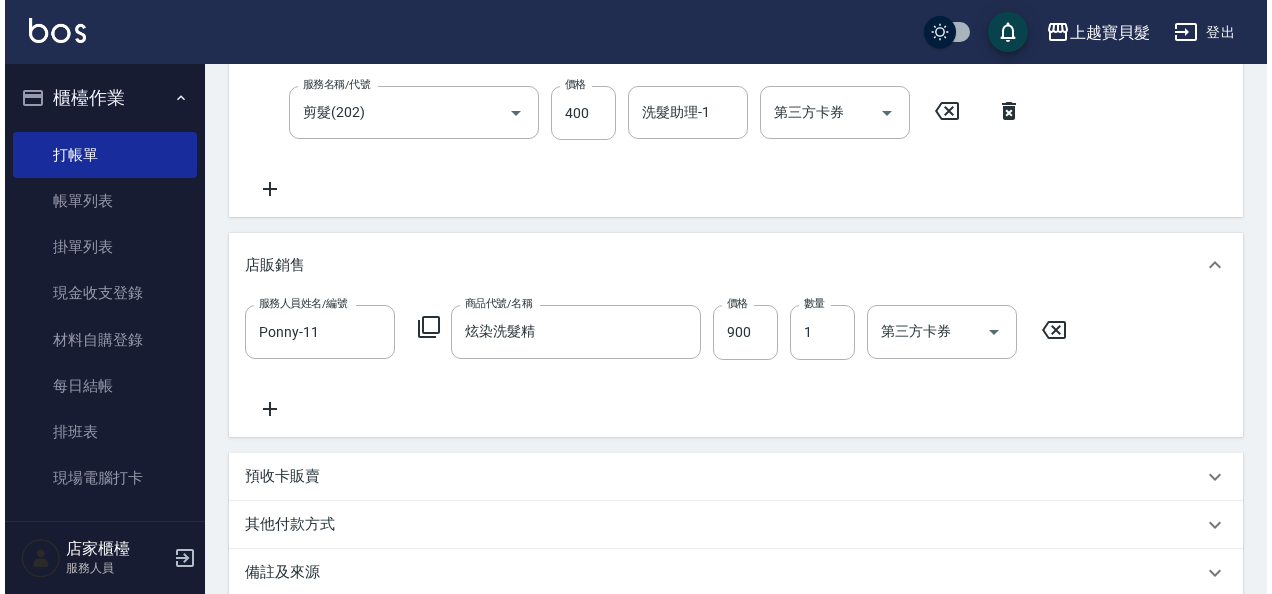 scroll, scrollTop: 618, scrollLeft: 0, axis: vertical 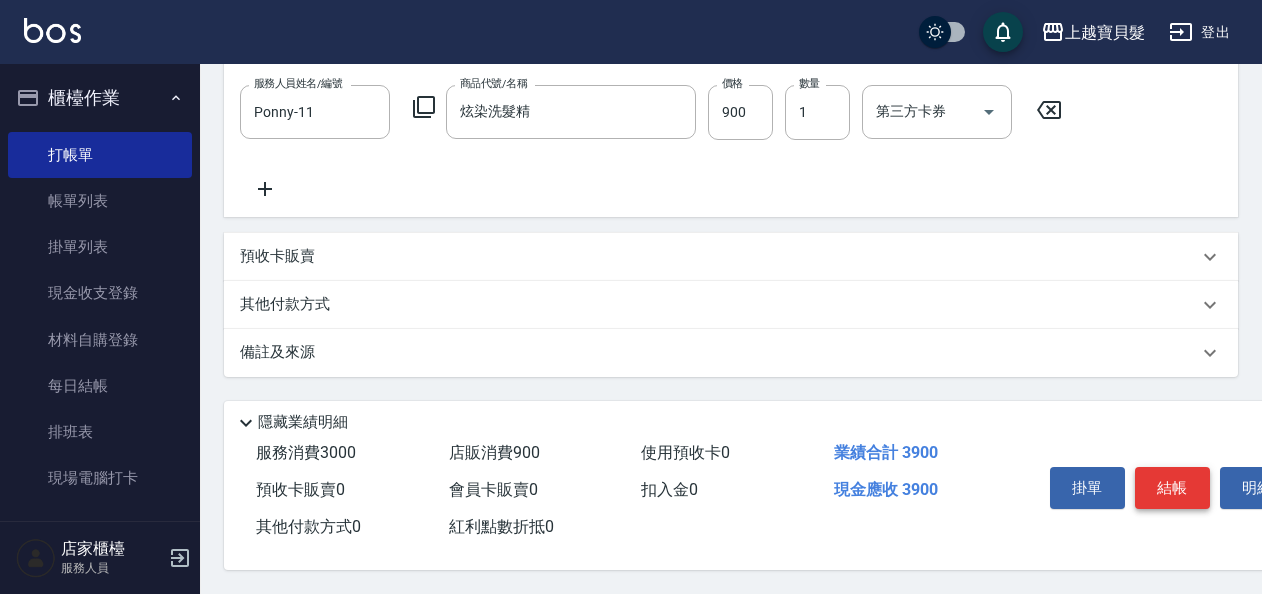 type on "2600" 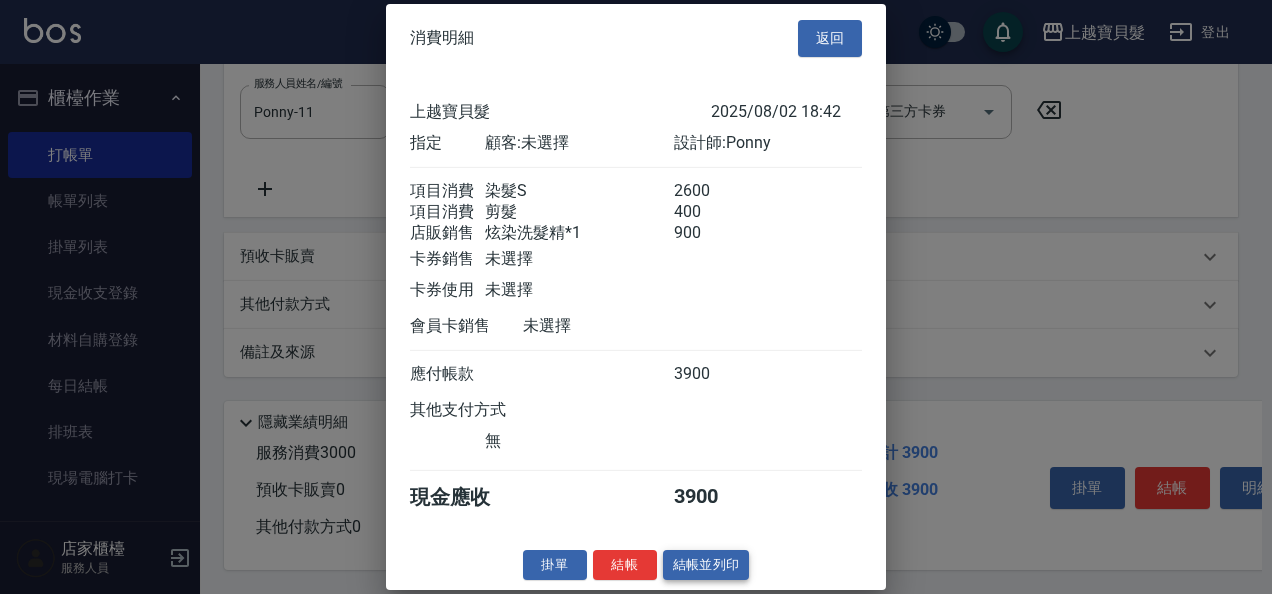 scroll, scrollTop: 18, scrollLeft: 0, axis: vertical 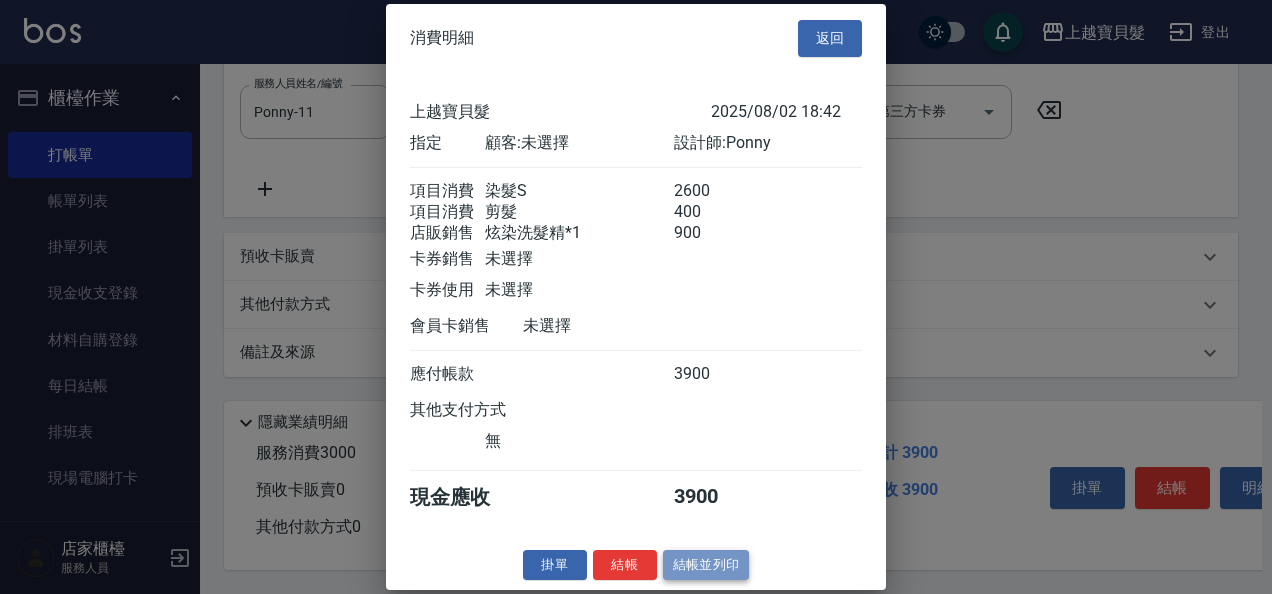 click on "結帳並列印" at bounding box center [706, 564] 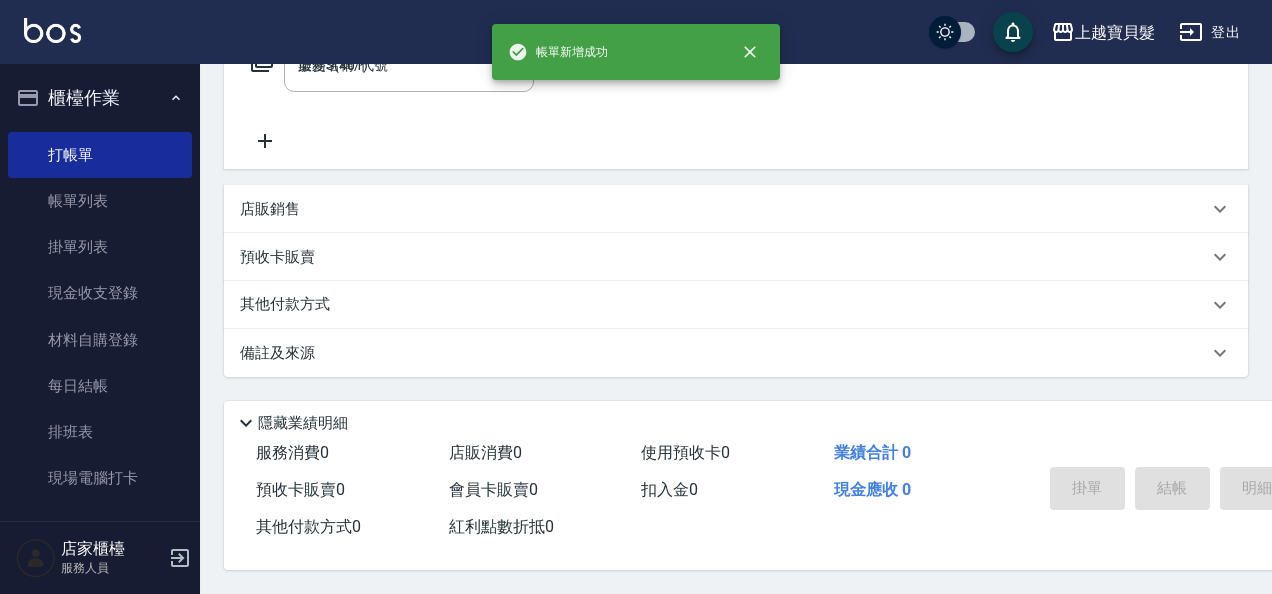 type on "2025/08/02 19:50" 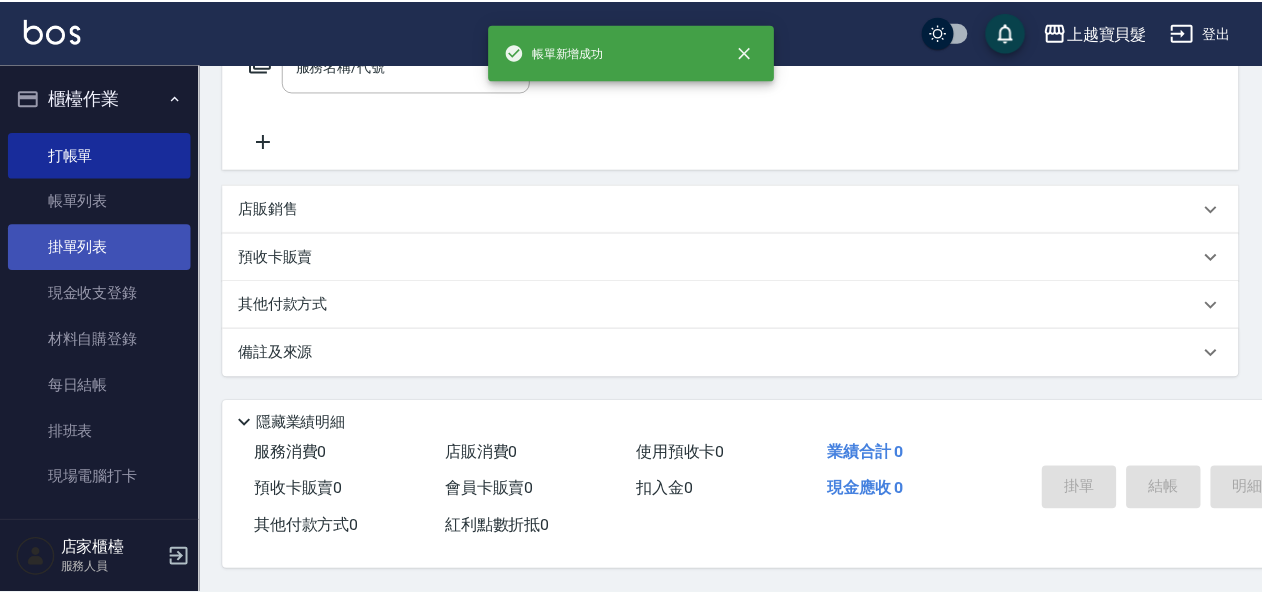 scroll, scrollTop: 0, scrollLeft: 0, axis: both 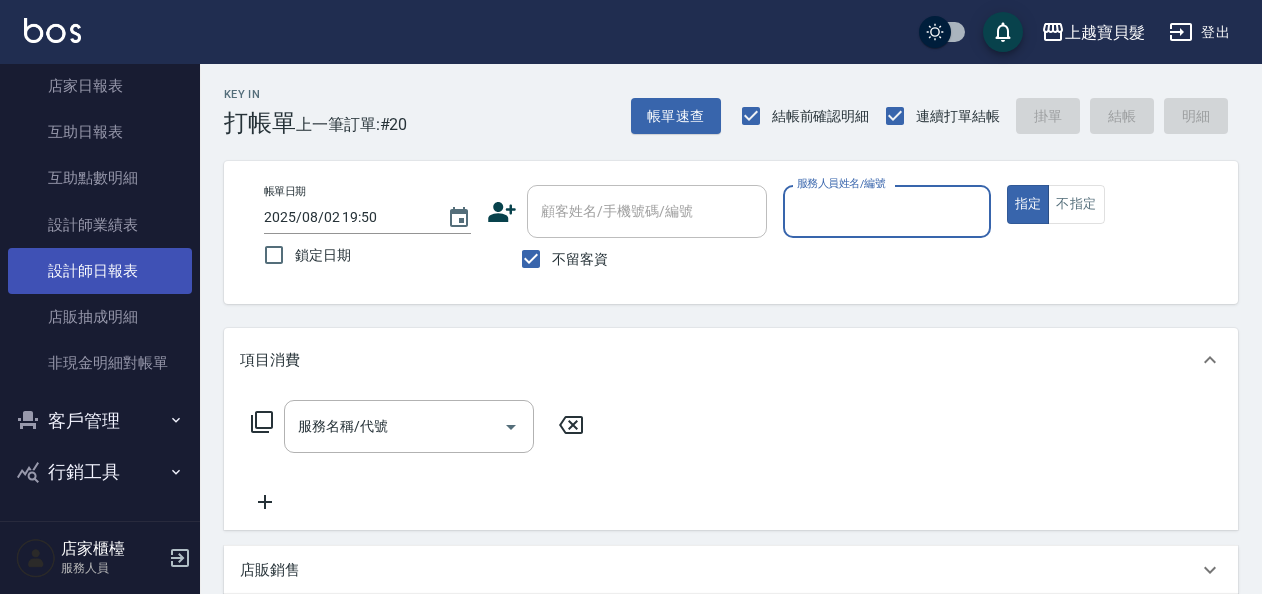 click on "設計師日報表" at bounding box center (100, 271) 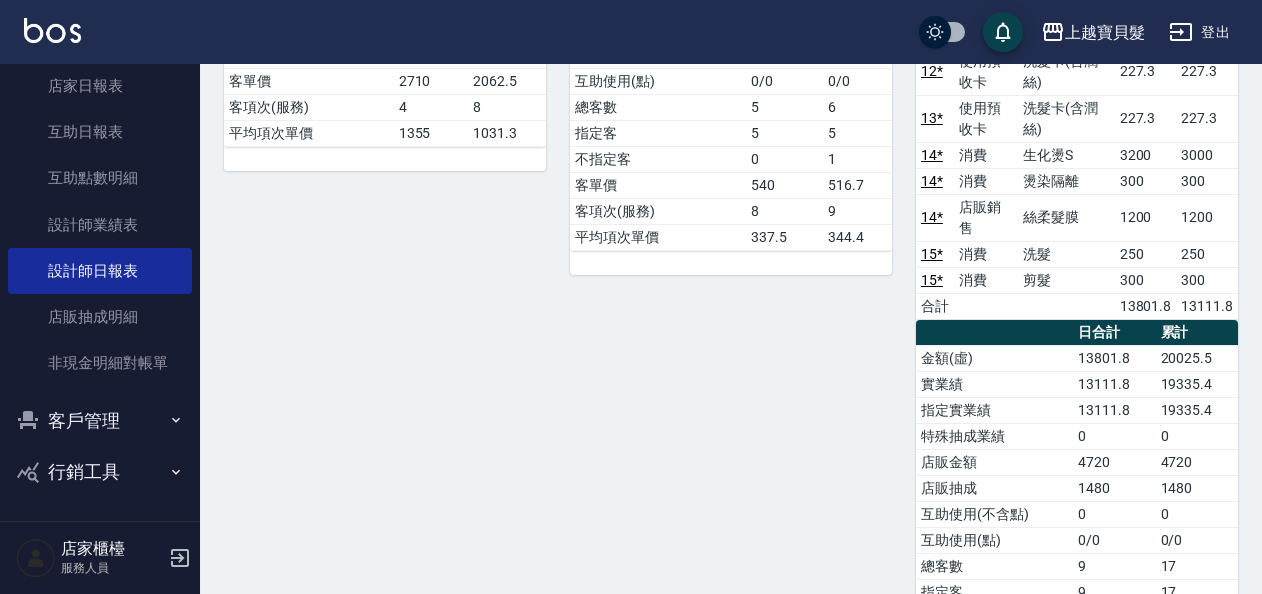 scroll, scrollTop: 100, scrollLeft: 0, axis: vertical 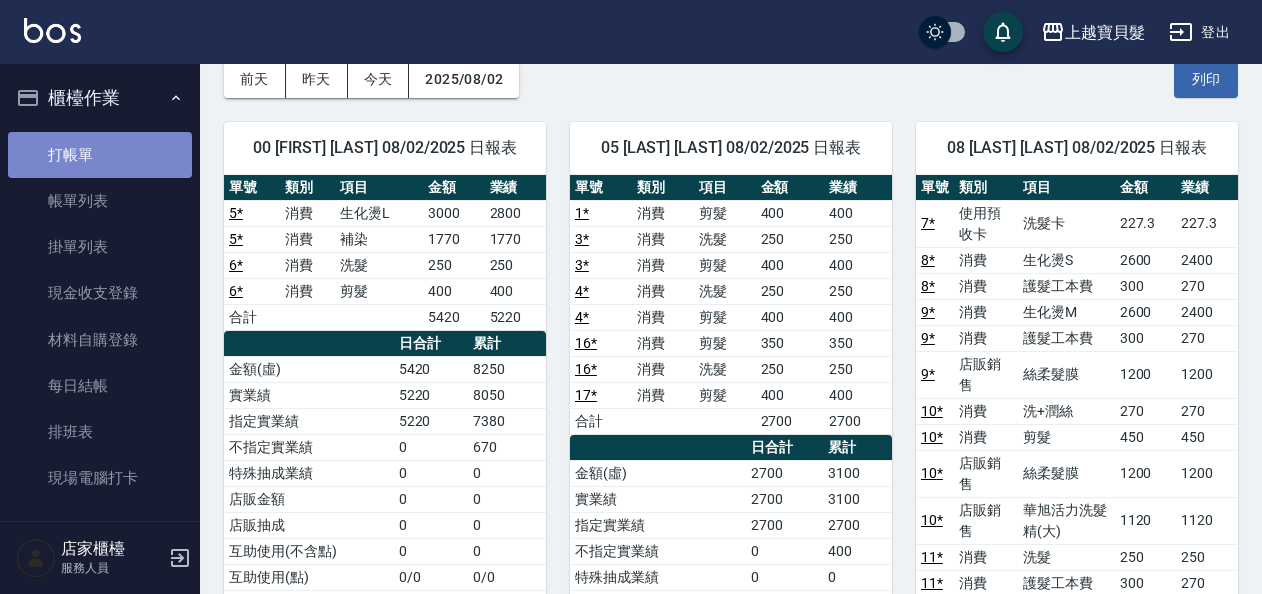 click on "打帳單" at bounding box center [100, 155] 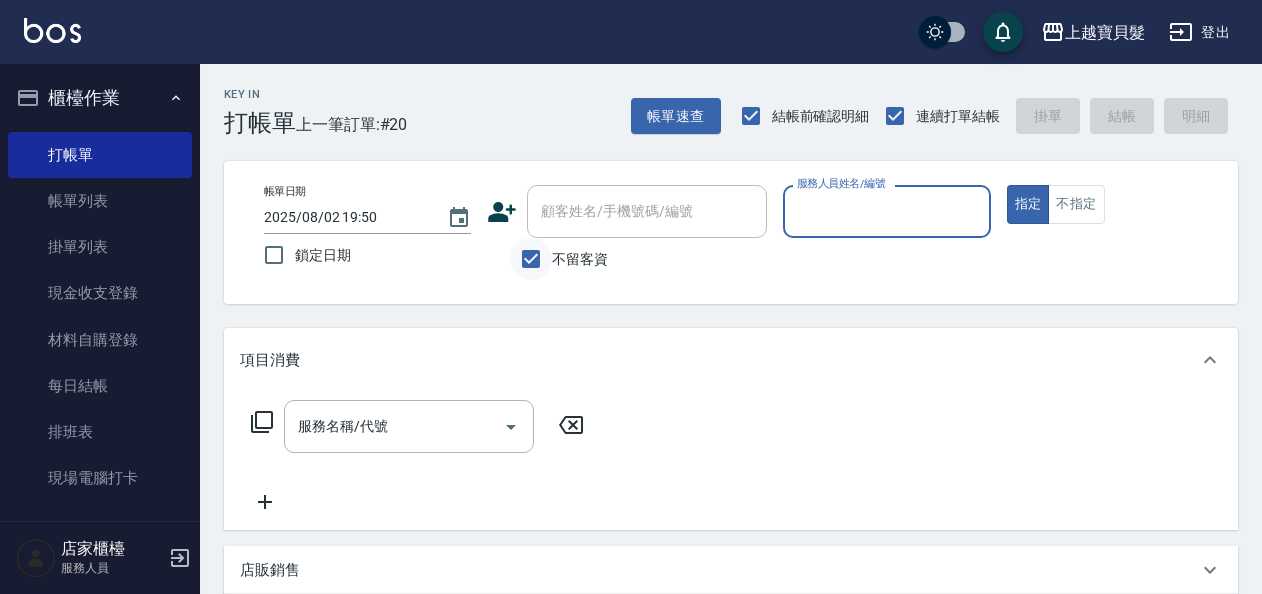 click on "不留客資" at bounding box center [531, 259] 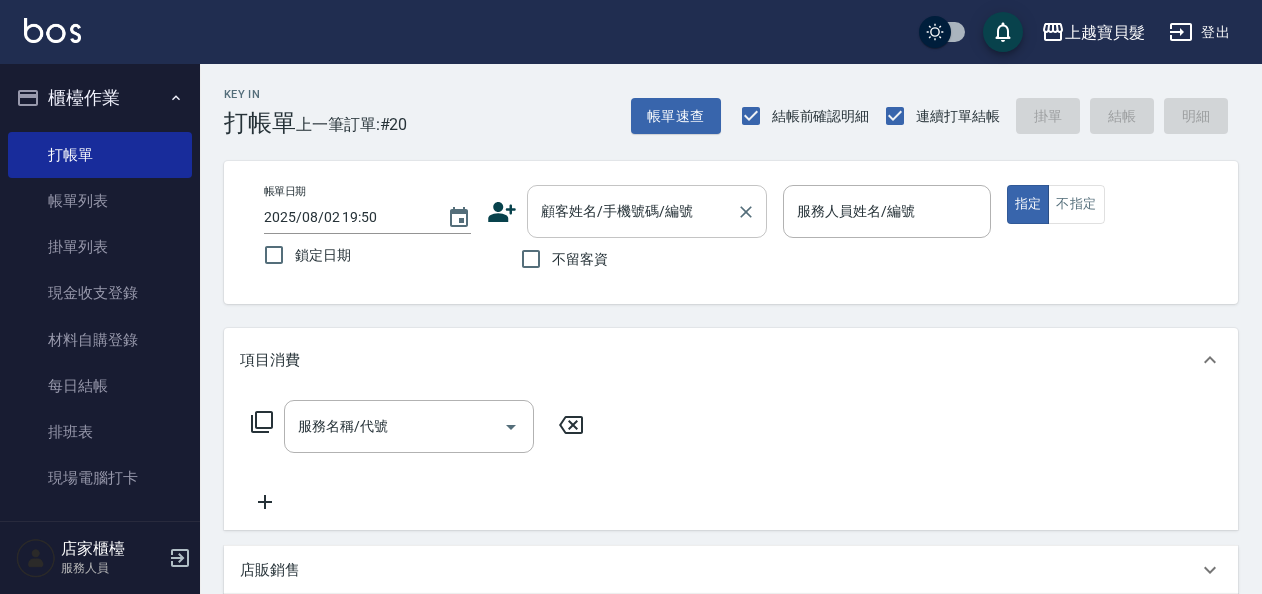click on "顧客姓名/手機號碼/編號" at bounding box center (632, 211) 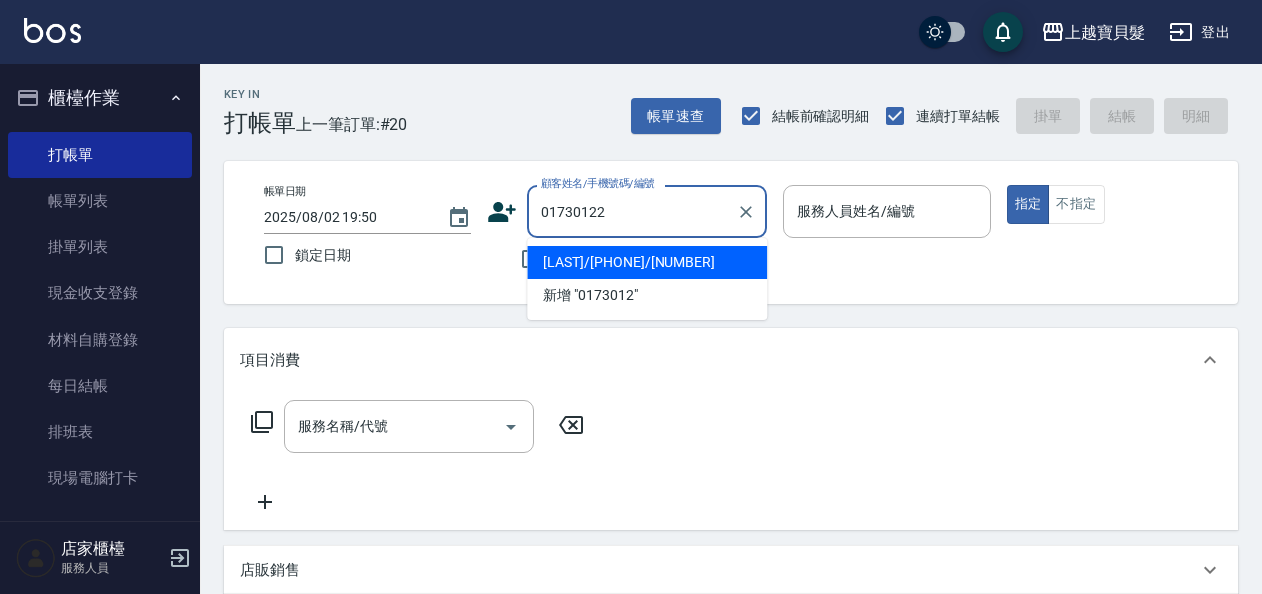 type on "[LAST]/[PHONE]/[NUMBER]" 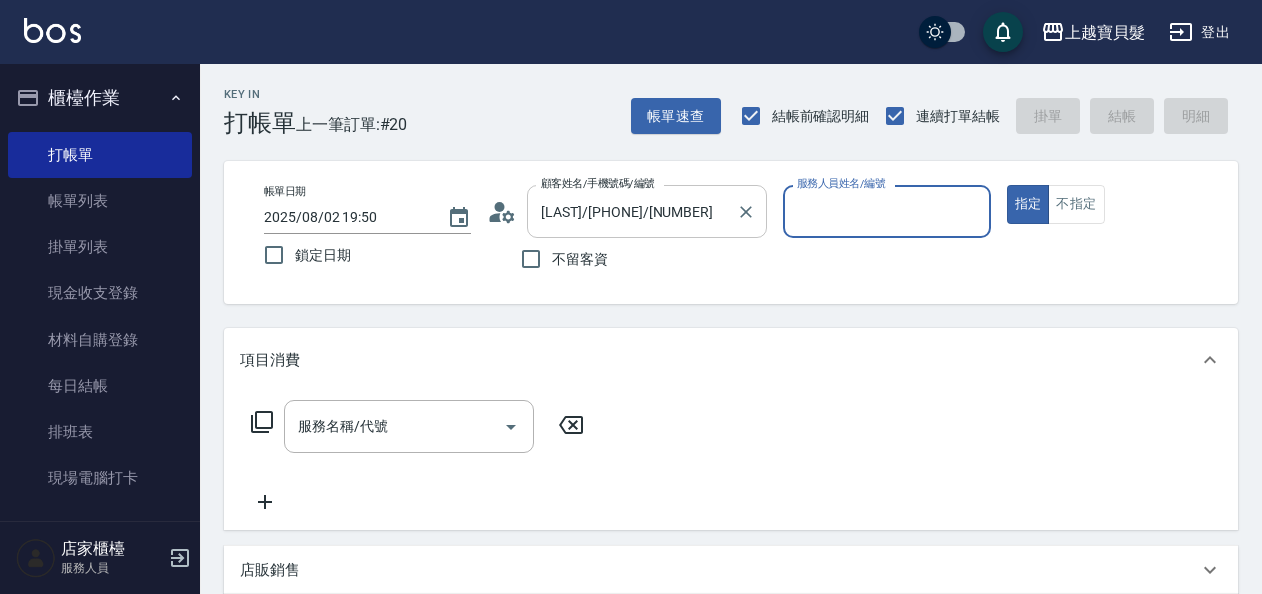 type on "Ponny-11" 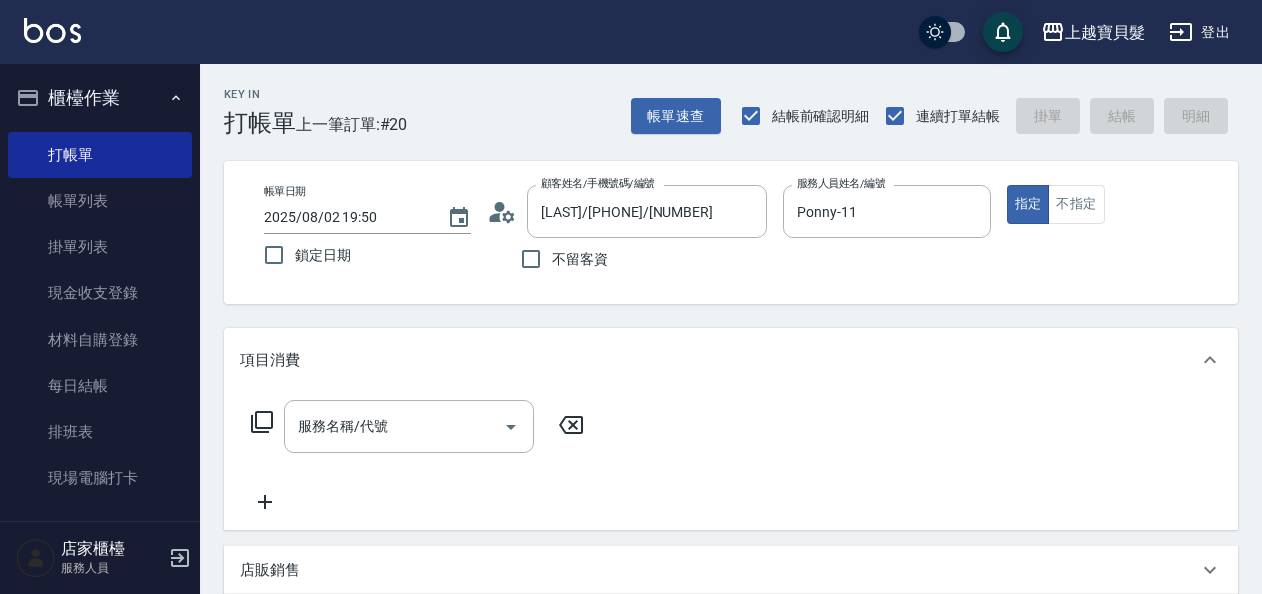 click 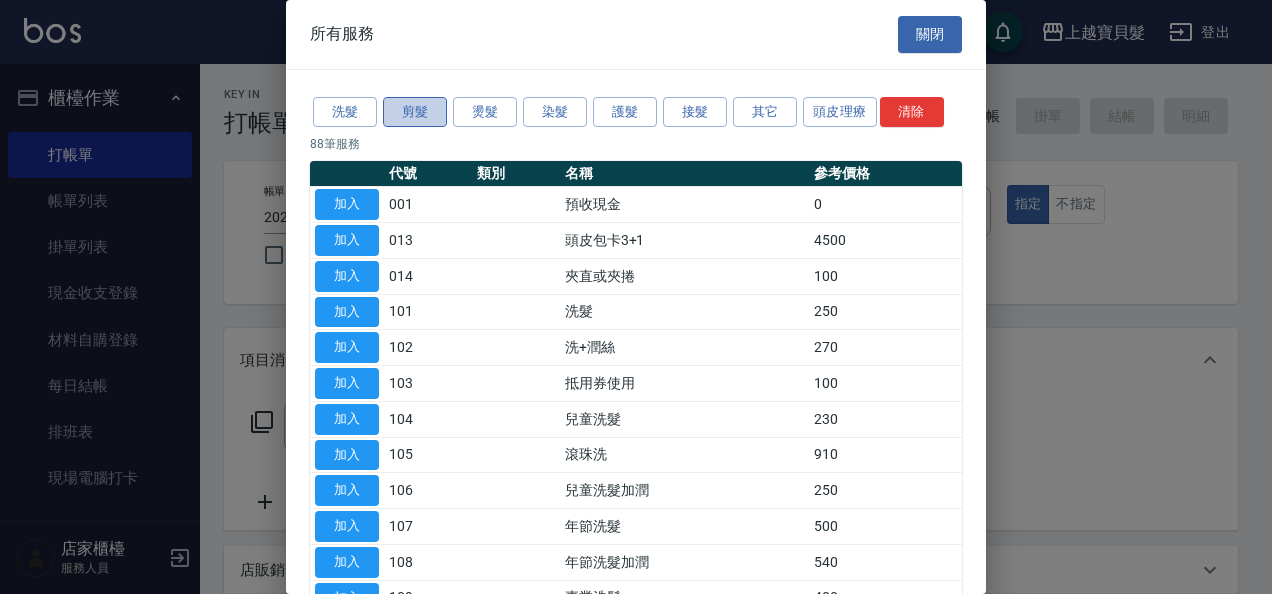 click on "剪髮" at bounding box center [415, 112] 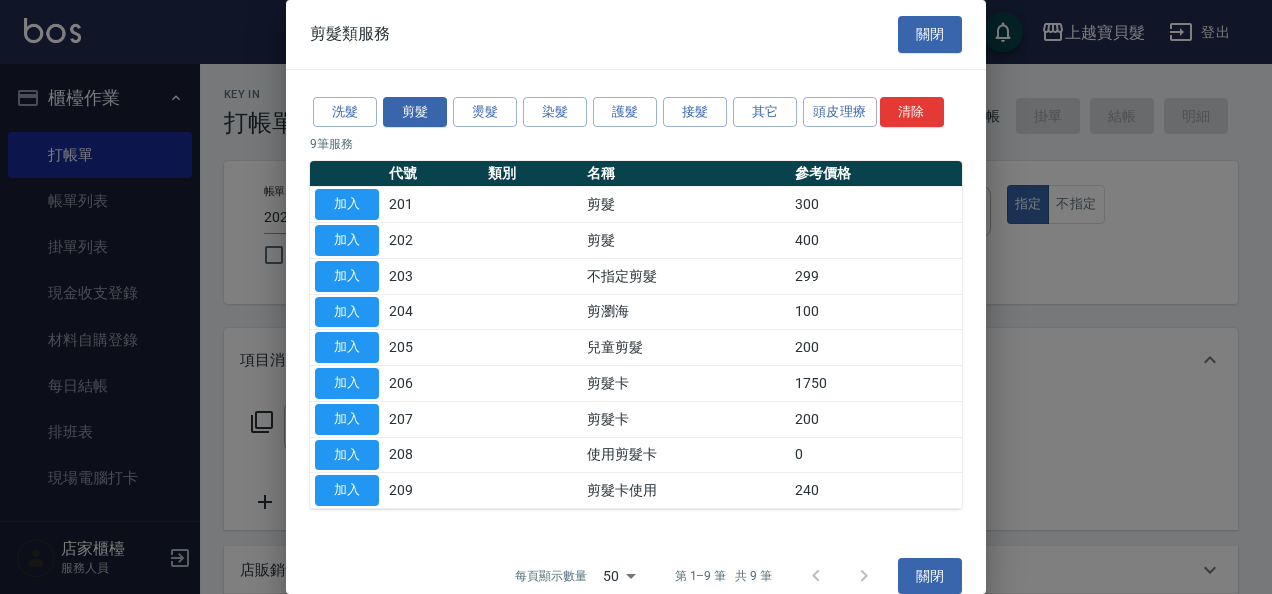 drag, startPoint x: 376, startPoint y: 464, endPoint x: 363, endPoint y: 455, distance: 15.811388 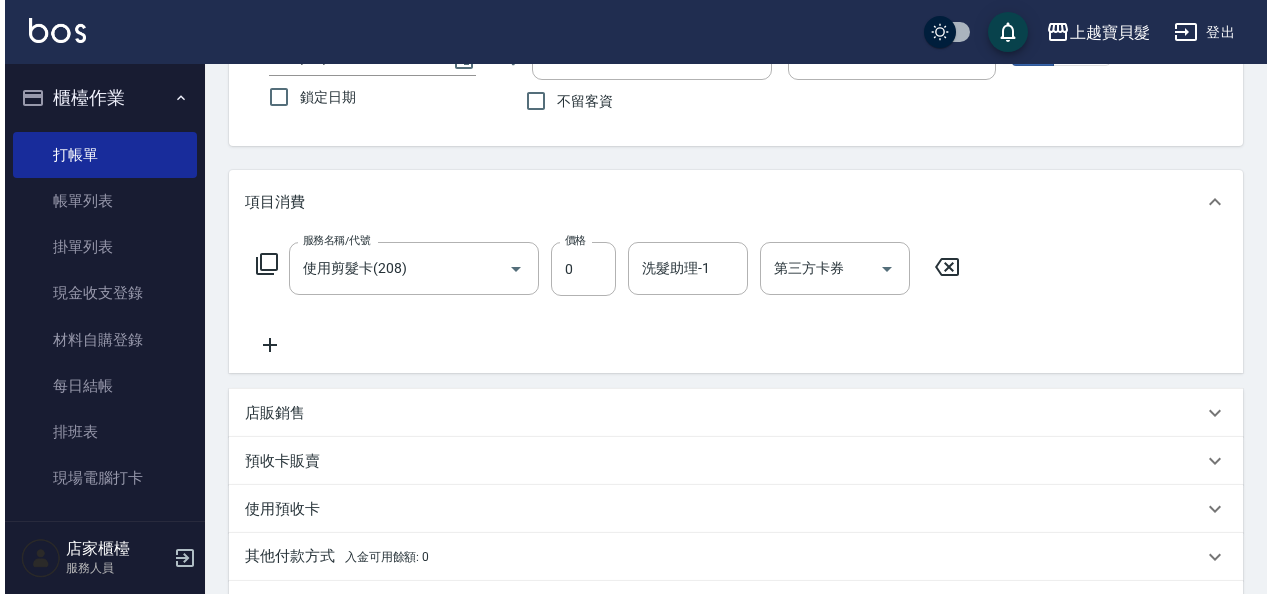 scroll, scrollTop: 417, scrollLeft: 0, axis: vertical 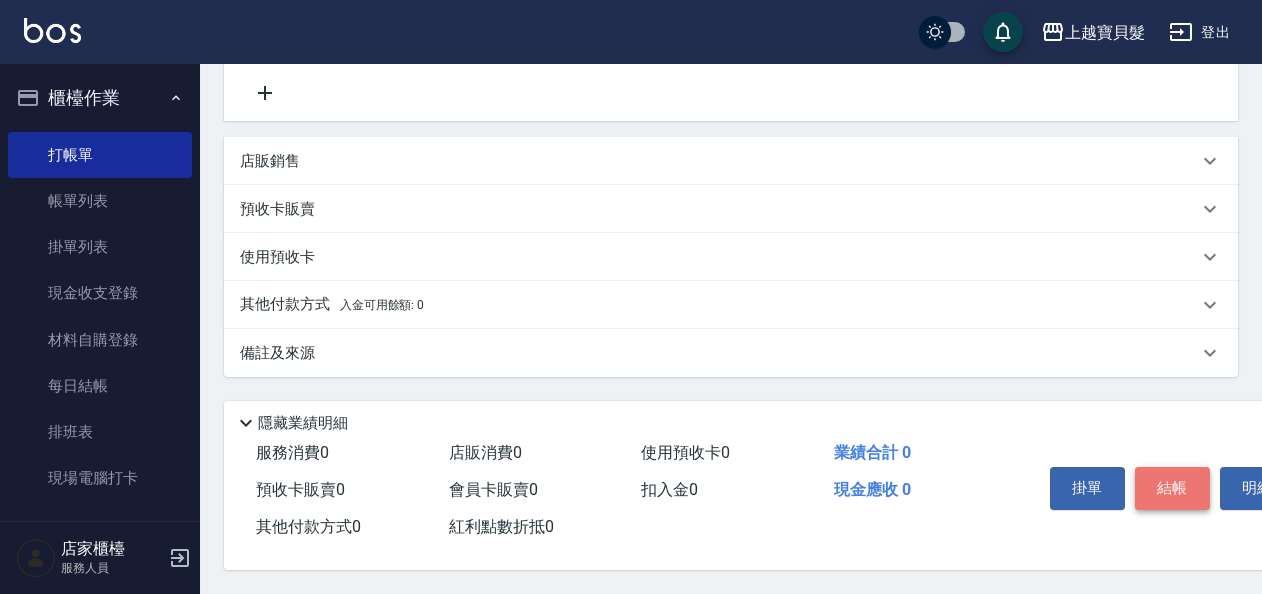 click on "結帳" at bounding box center (1172, 488) 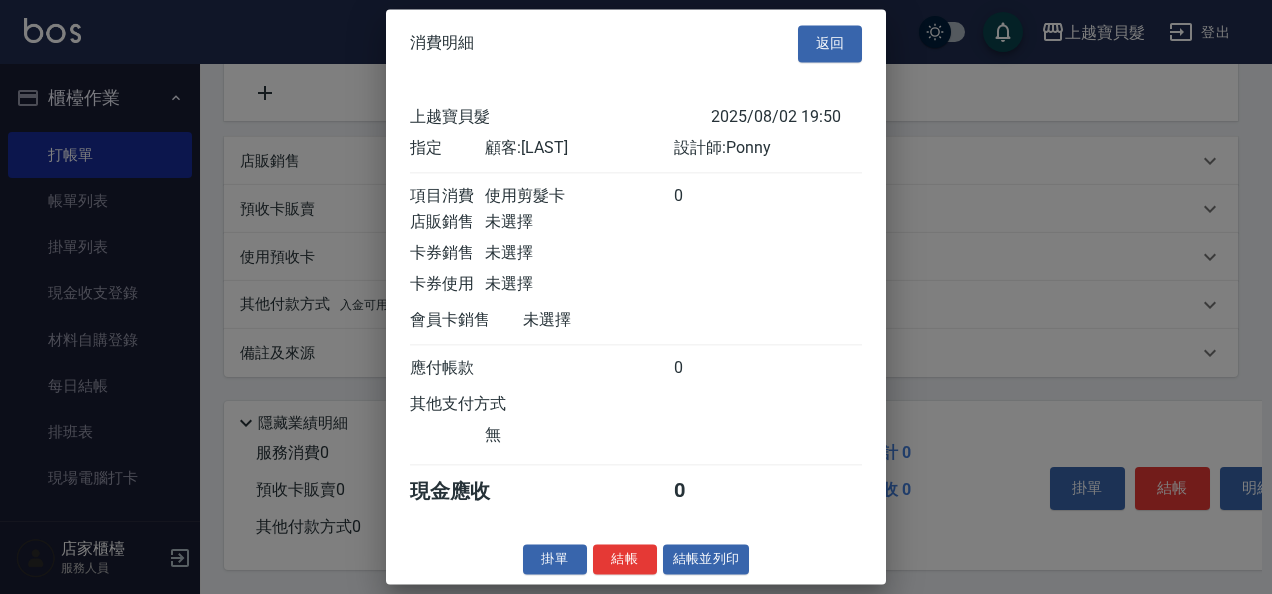 click on "結帳並列印" at bounding box center (706, 559) 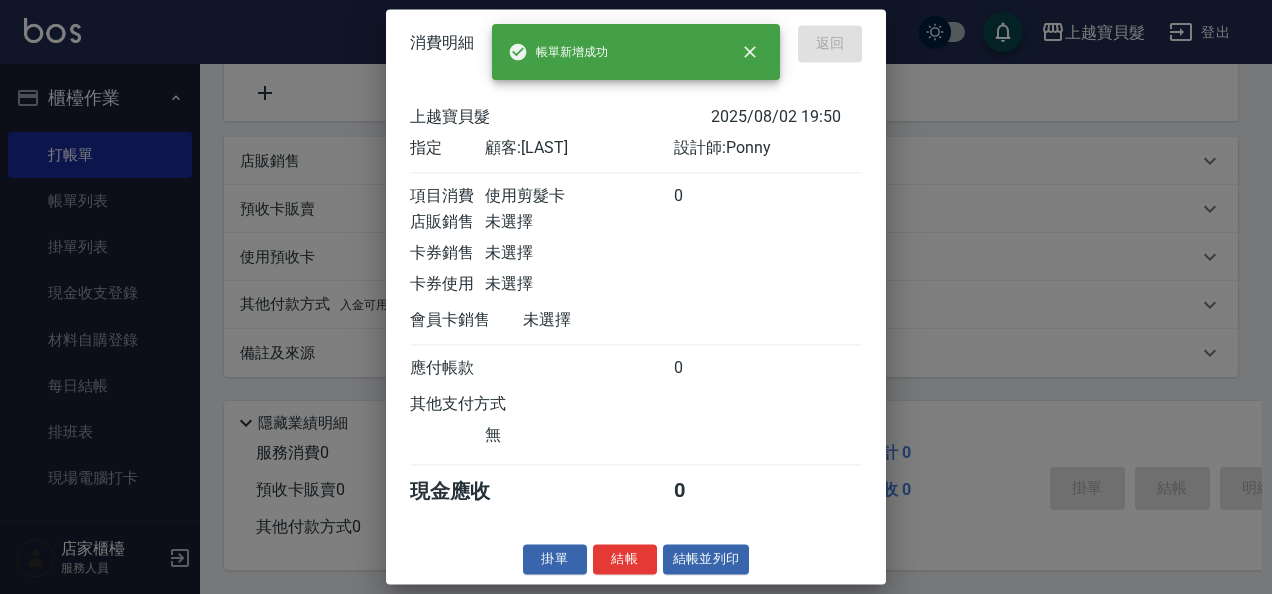 type on "2025/08/02 20:01" 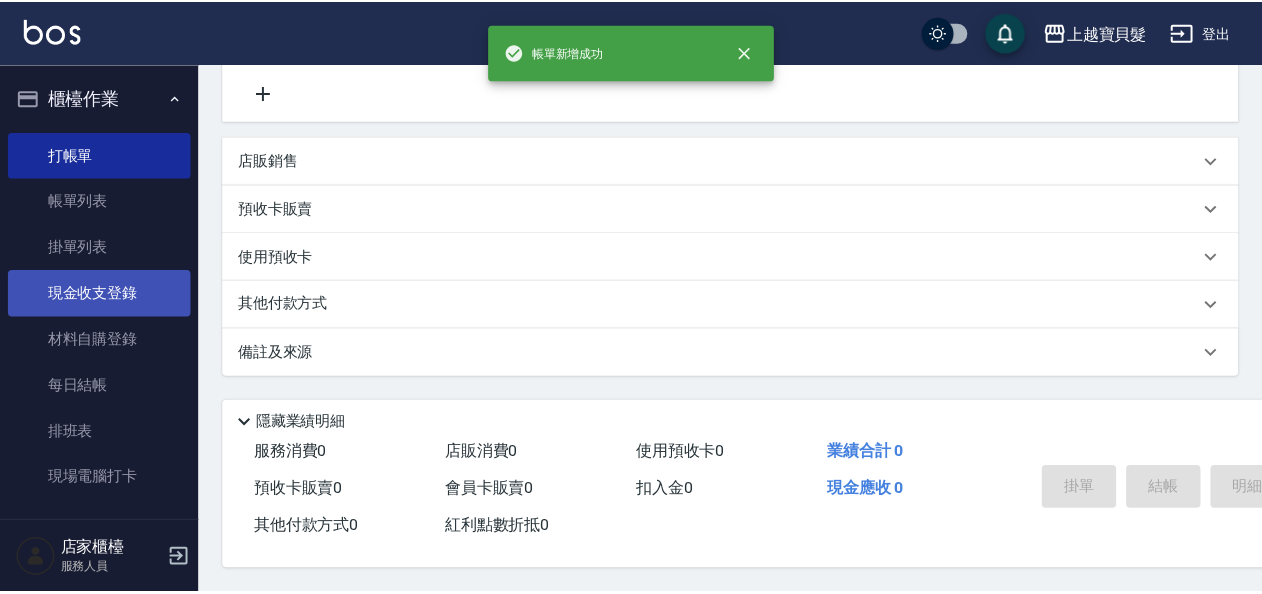 scroll, scrollTop: 0, scrollLeft: 0, axis: both 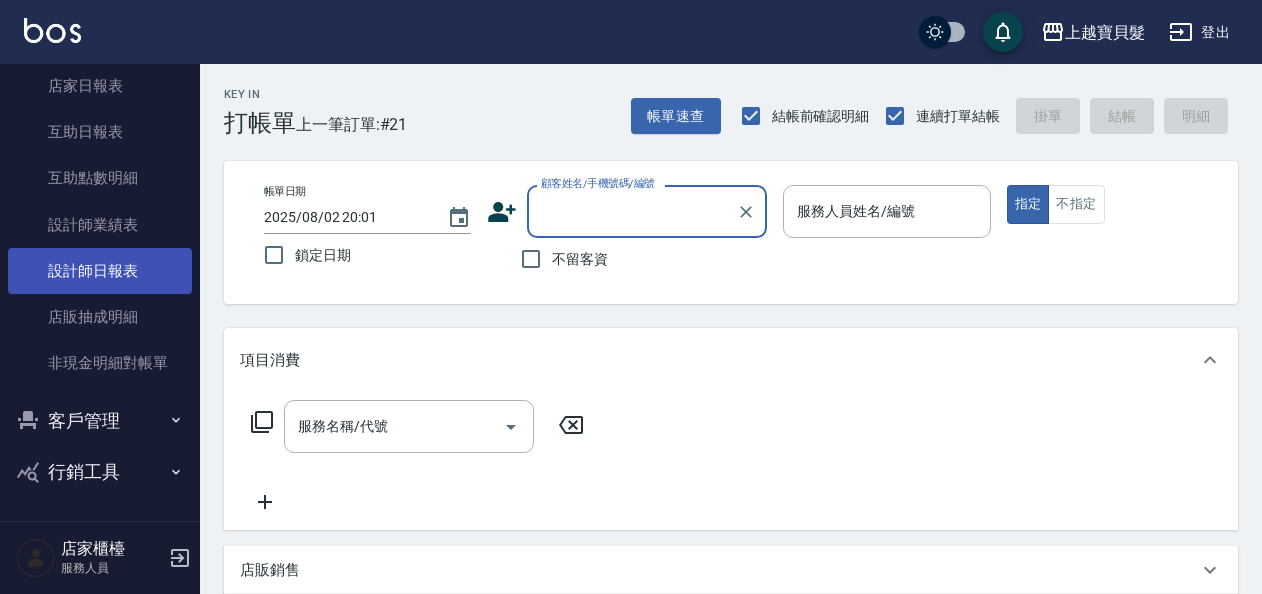 click on "設計師日報表" at bounding box center [100, 271] 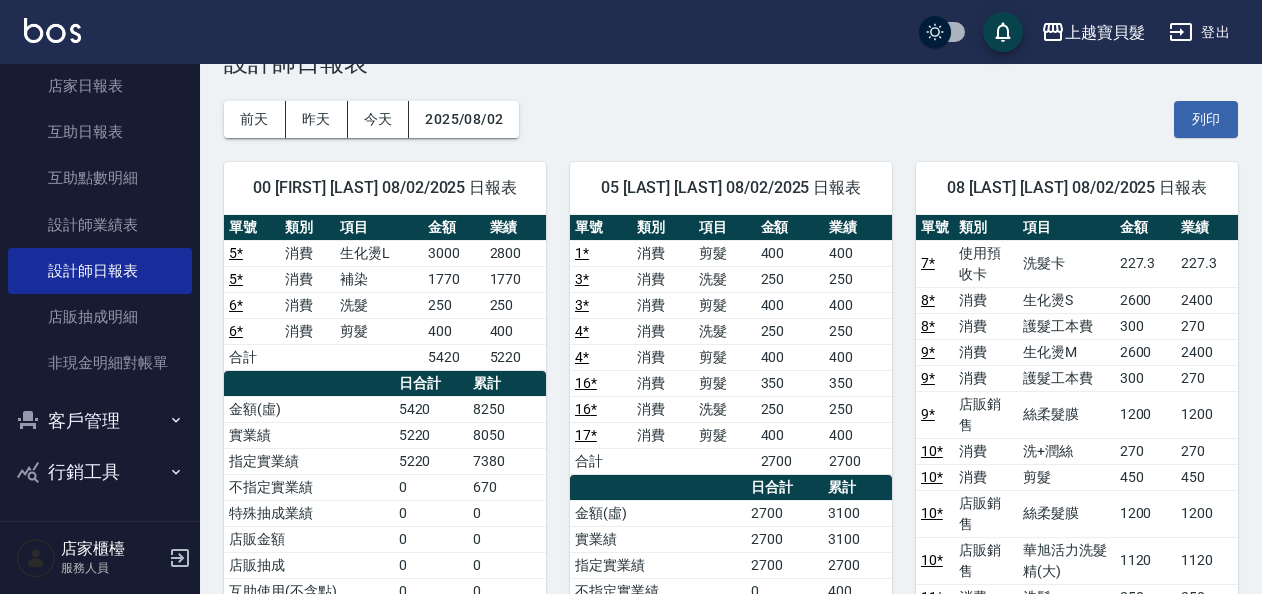 scroll, scrollTop: 0, scrollLeft: 0, axis: both 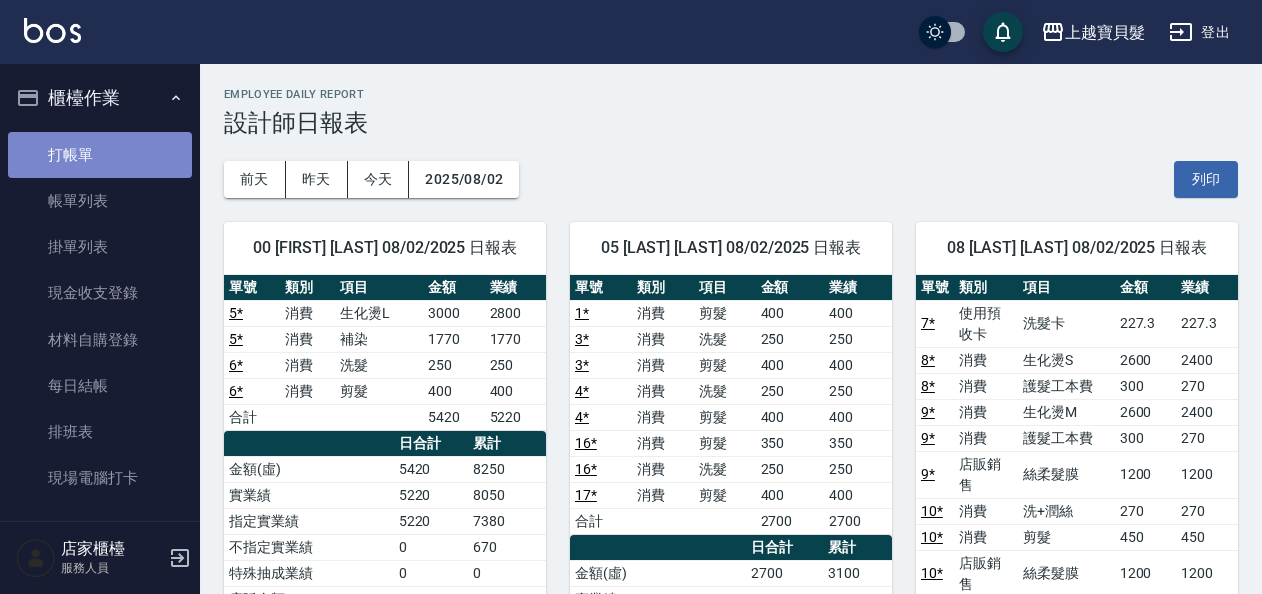 click on "打帳單" at bounding box center [100, 155] 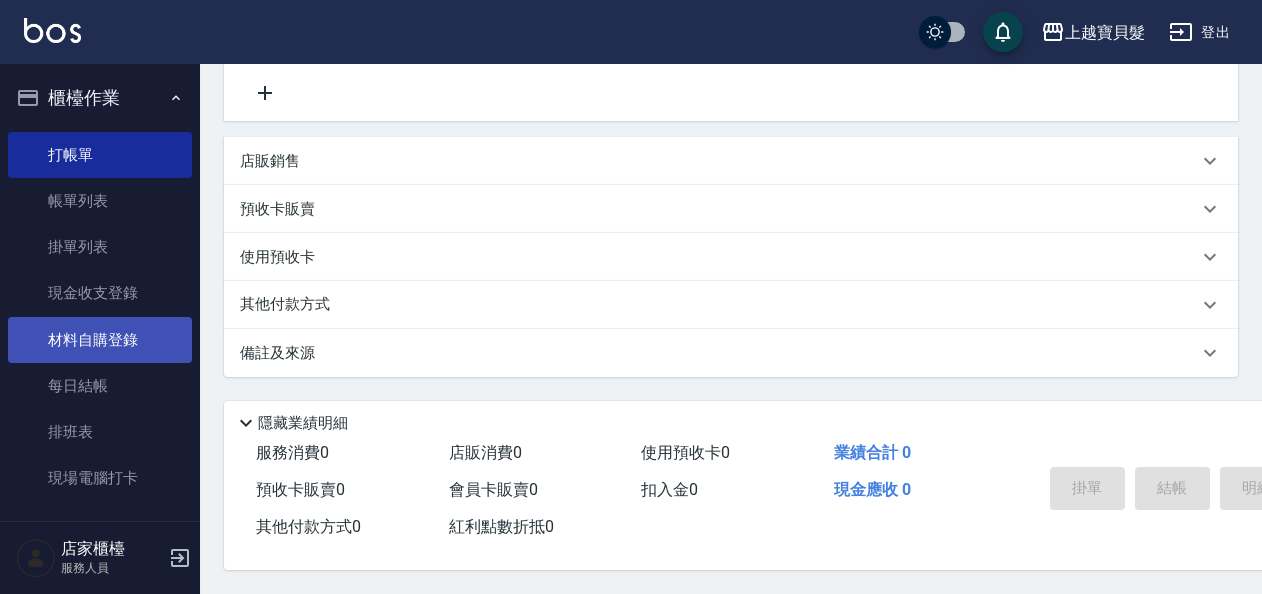 scroll, scrollTop: 416, scrollLeft: 0, axis: vertical 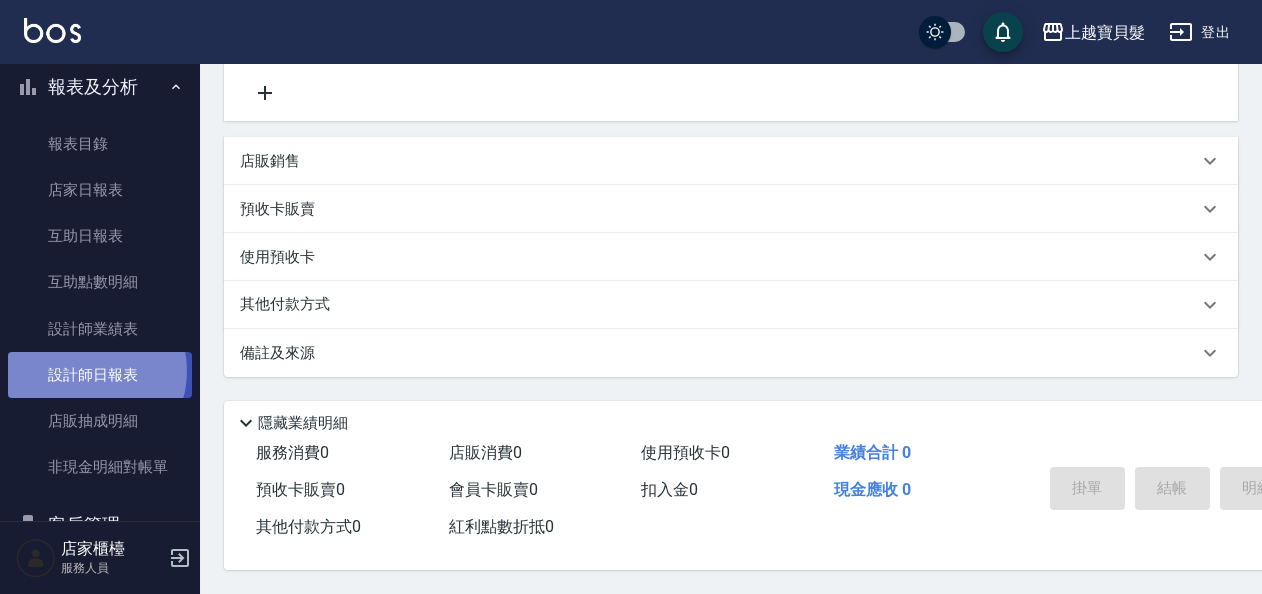 click on "設計師日報表" at bounding box center (100, 375) 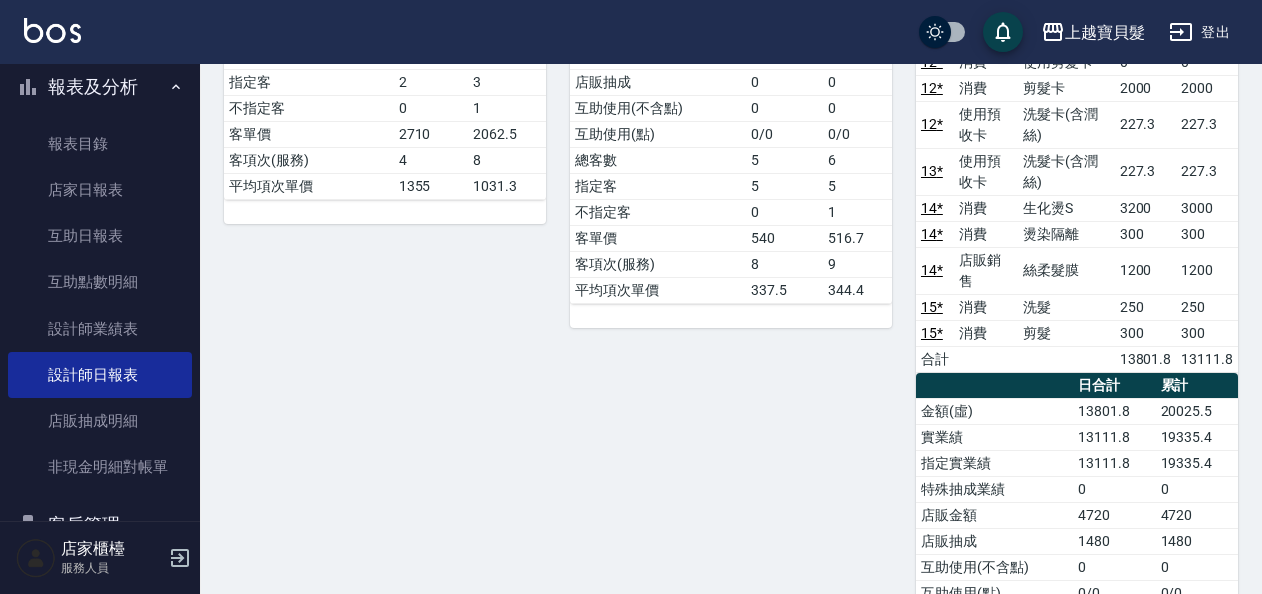 scroll, scrollTop: 600, scrollLeft: 0, axis: vertical 